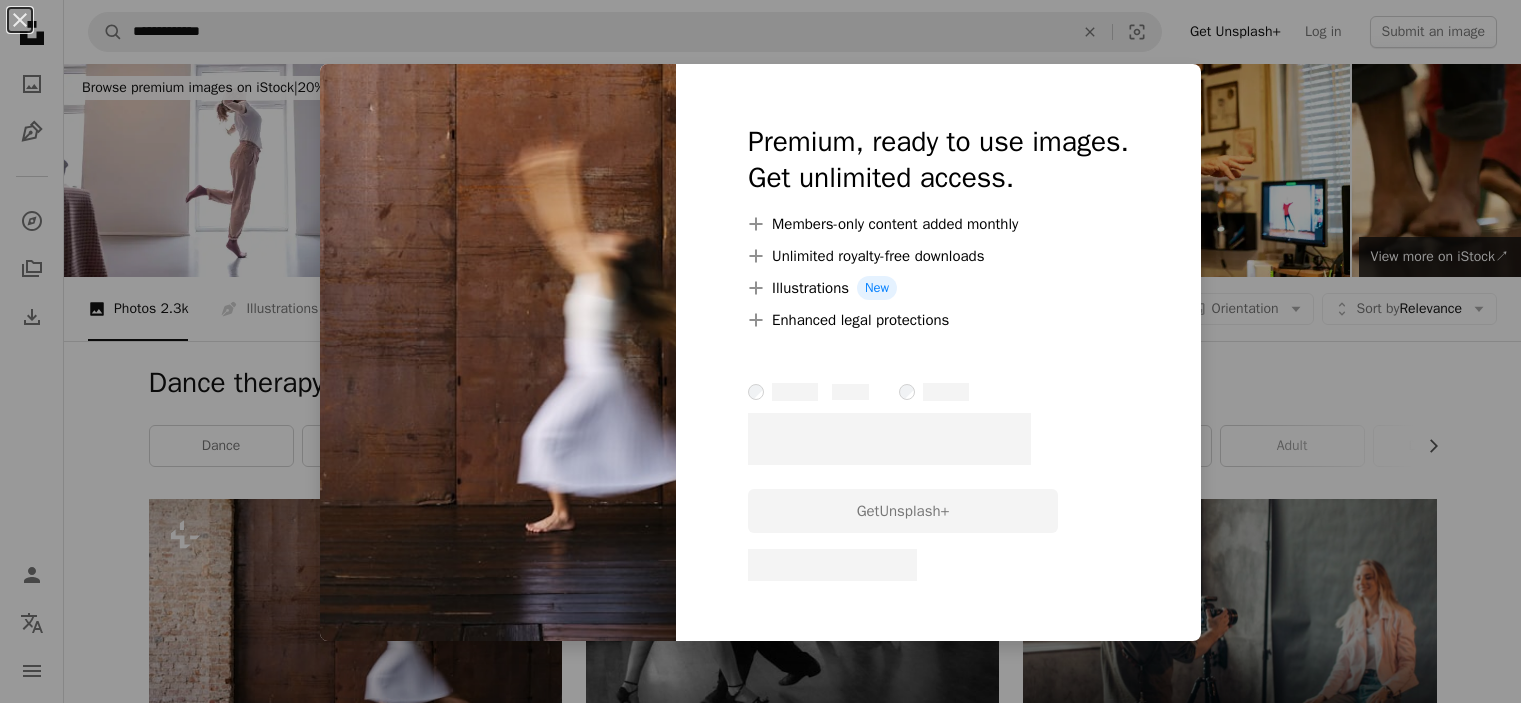 scroll, scrollTop: 367, scrollLeft: 0, axis: vertical 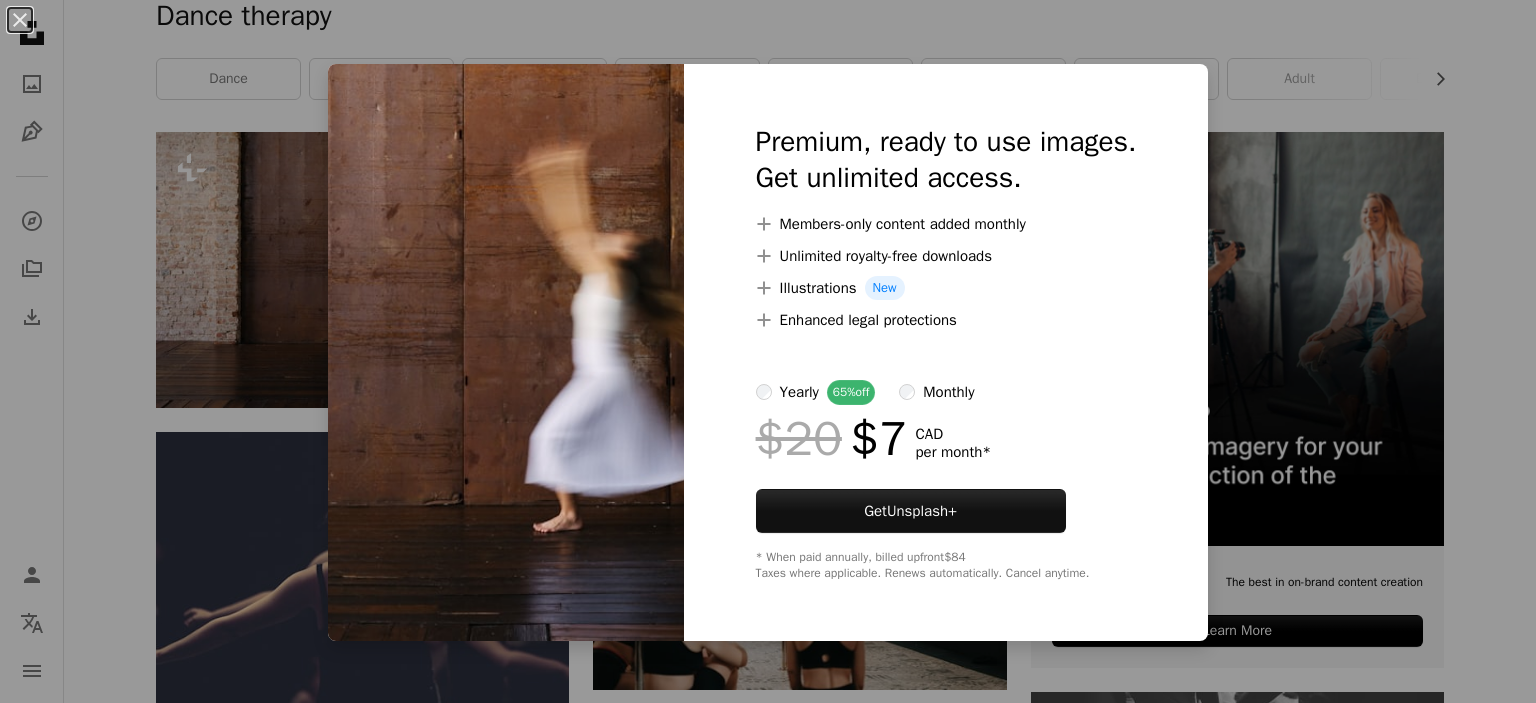 click on "An X shape Premium, ready to use images. Get unlimited access. A plus sign Members-only content added monthly A plus sign Unlimited royalty-free downloads A plus sign Illustrations  New A plus sign Enhanced legal protections yearly 65%  off monthly $20   $7 CAD per month * Get  Unsplash+ * When paid annually, billed upfront  $84 Taxes where applicable. Renews automatically. Cancel anytime." at bounding box center (768, 351) 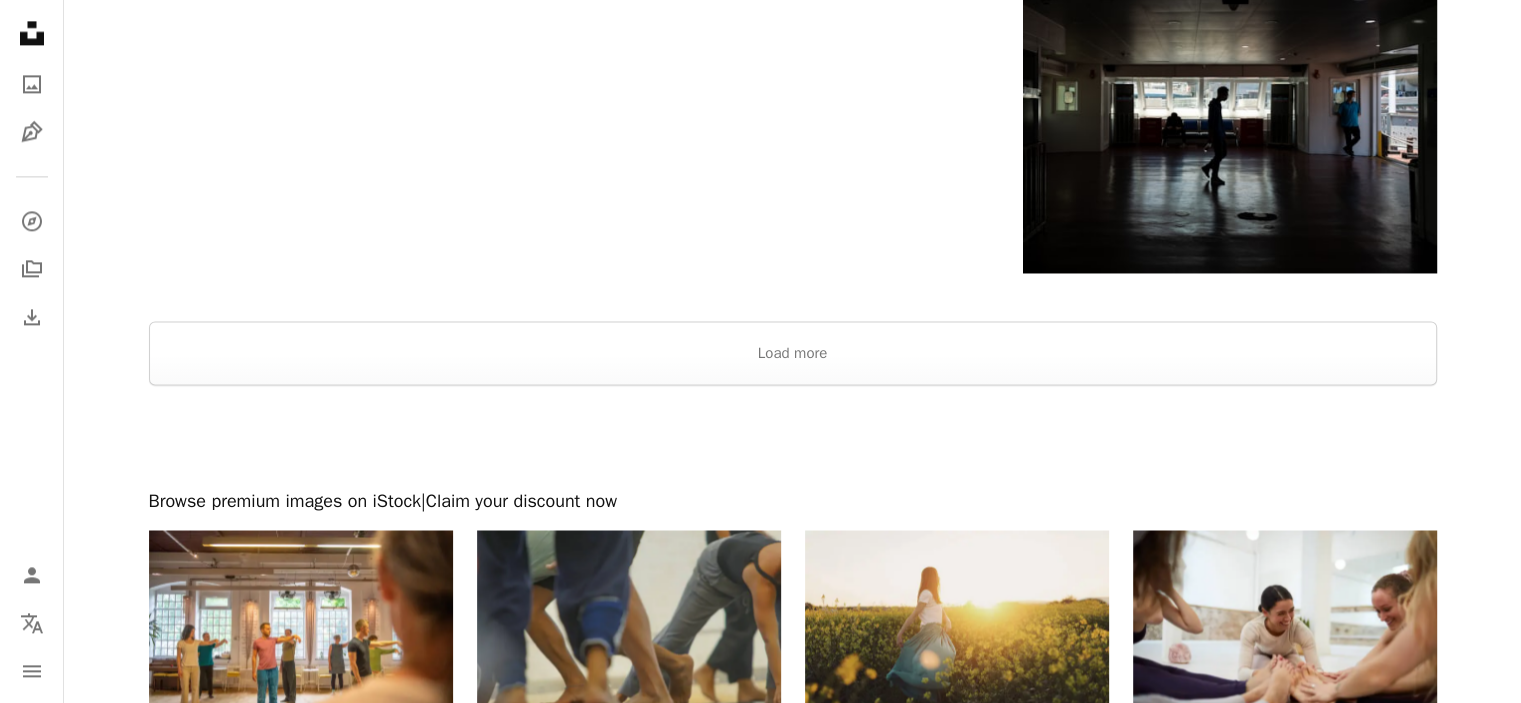 scroll, scrollTop: 2838, scrollLeft: 0, axis: vertical 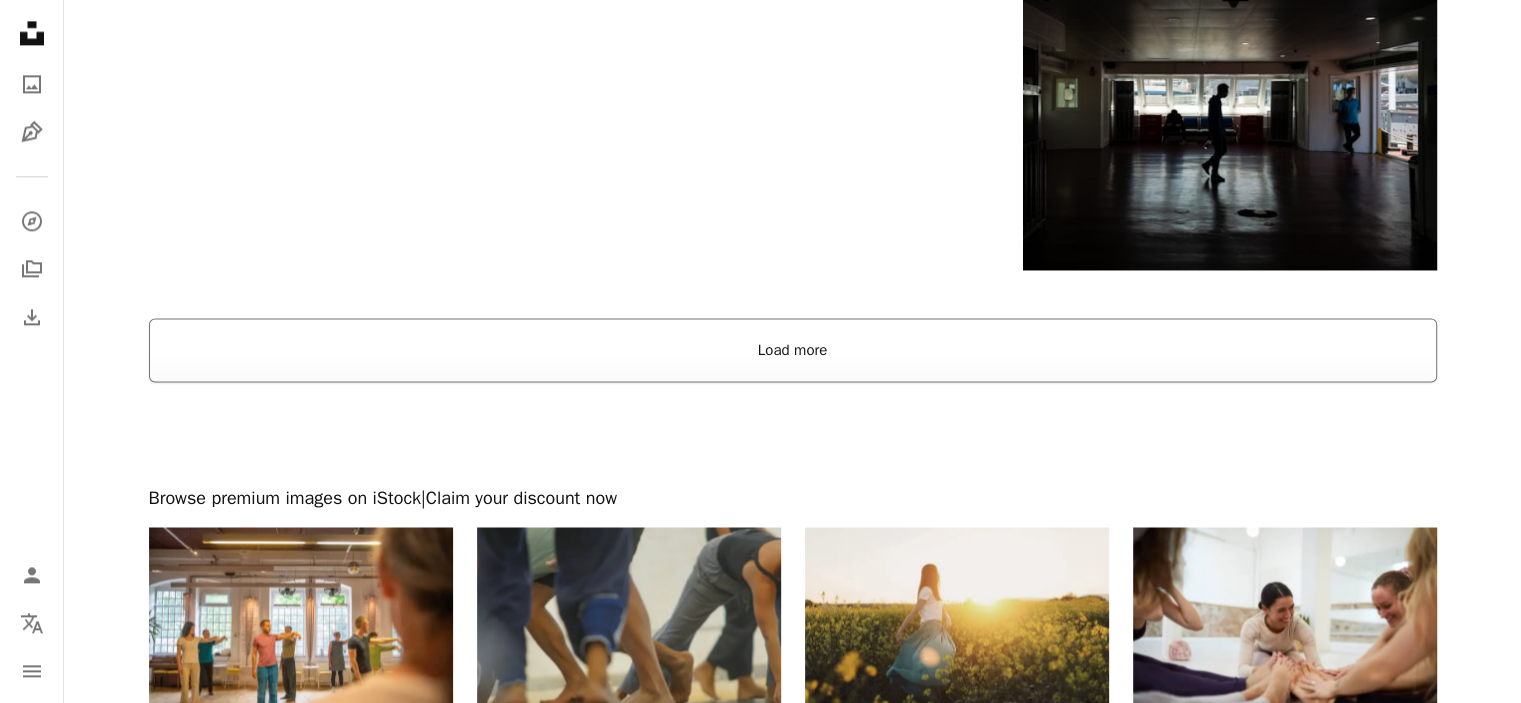 click on "Load more" at bounding box center (793, 350) 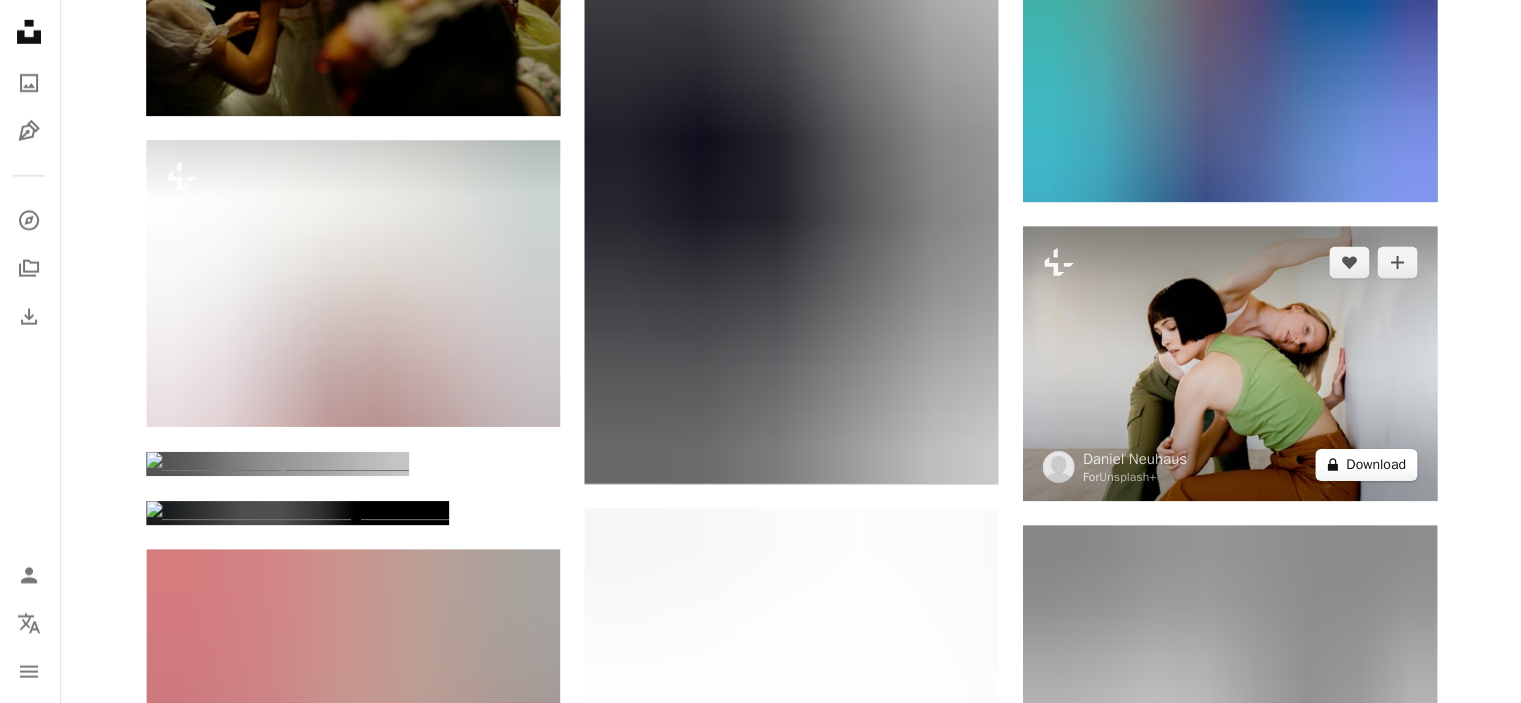 scroll, scrollTop: 32188, scrollLeft: 0, axis: vertical 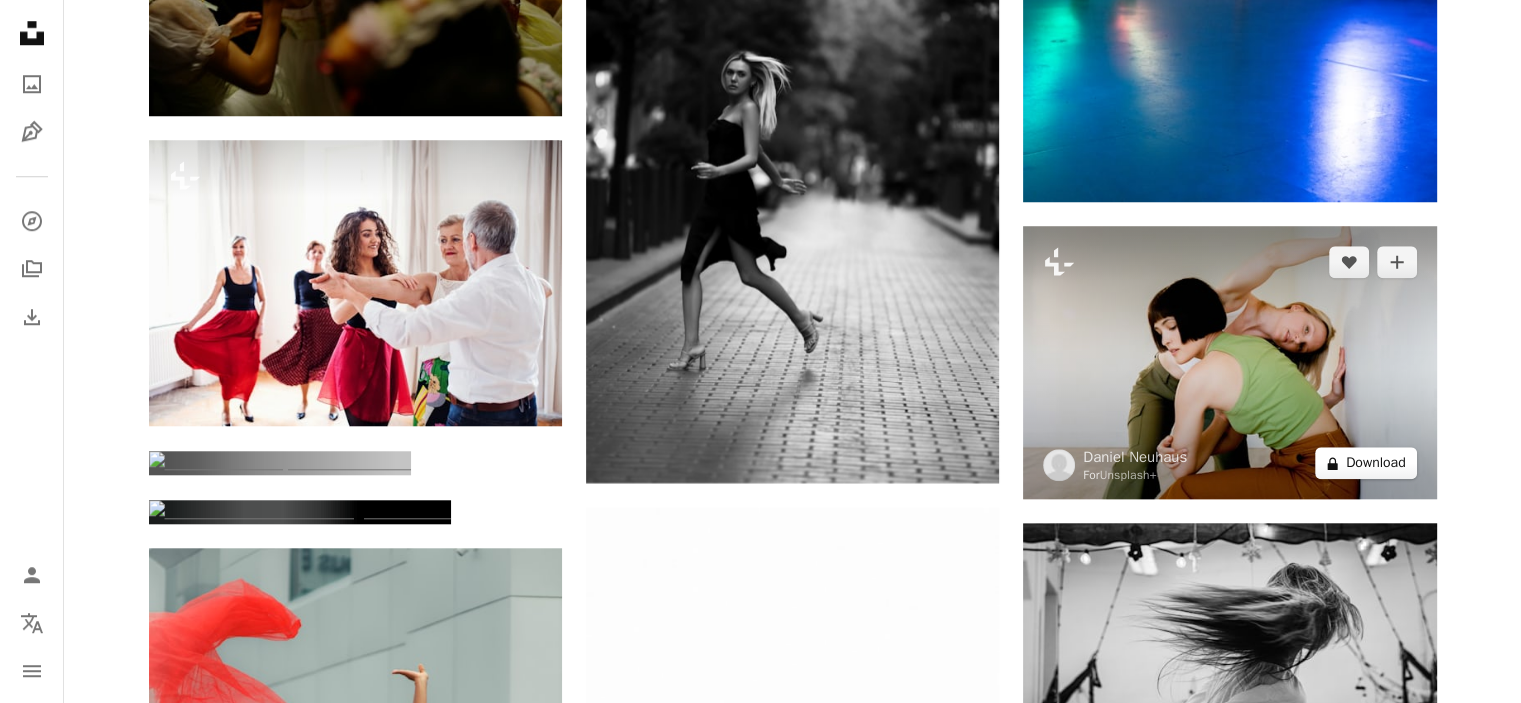 click on "A lock Download" at bounding box center (1366, 463) 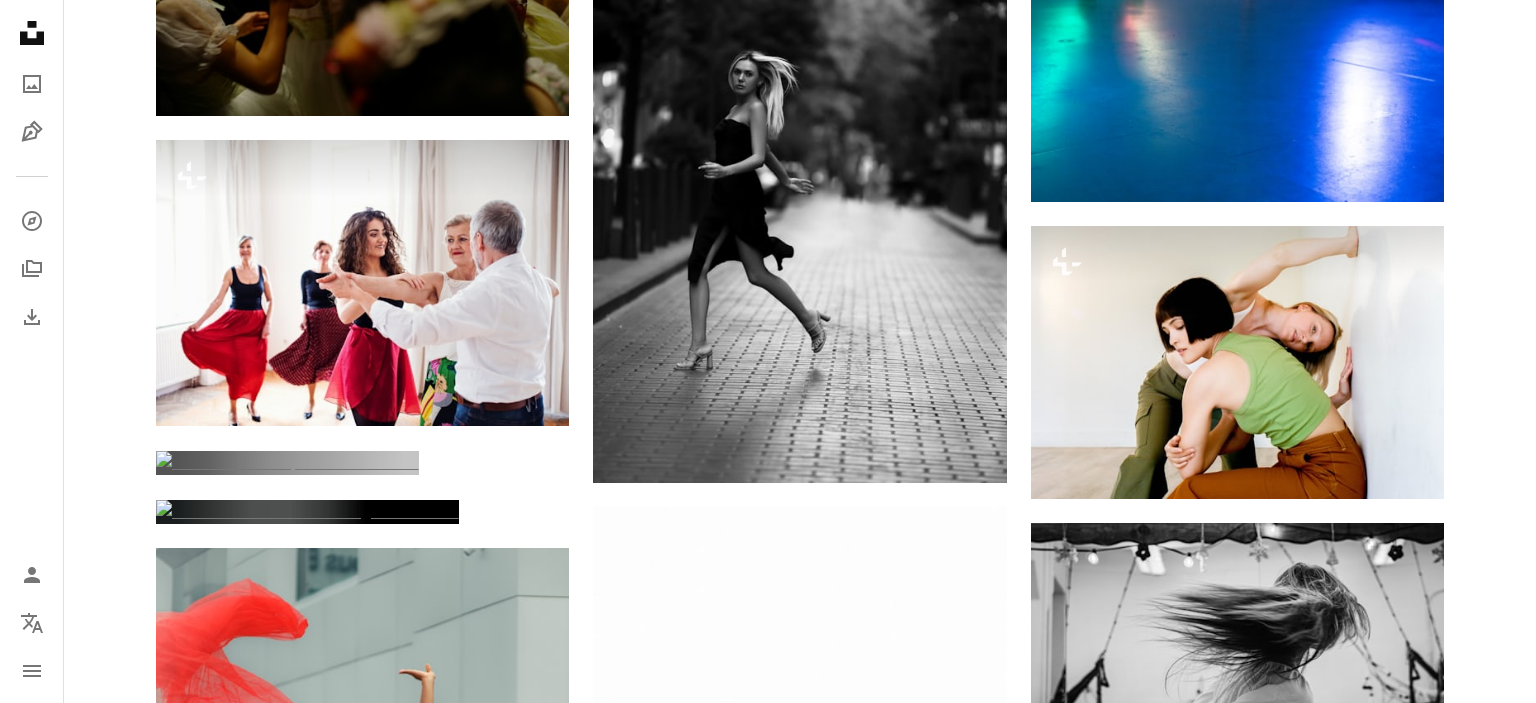 click on "An X shape Premium, ready to use images. Get unlimited access. A plus sign Members-only content added monthly A plus sign Unlimited royalty-free downloads A plus sign Illustrations  New A plus sign Enhanced legal protections yearly 65%  off monthly $20   $7 CAD per month * Get  Unsplash+ * When paid annually, billed upfront  $84 Taxes where applicable. Renews automatically. Cancel anytime." at bounding box center [768, 4562] 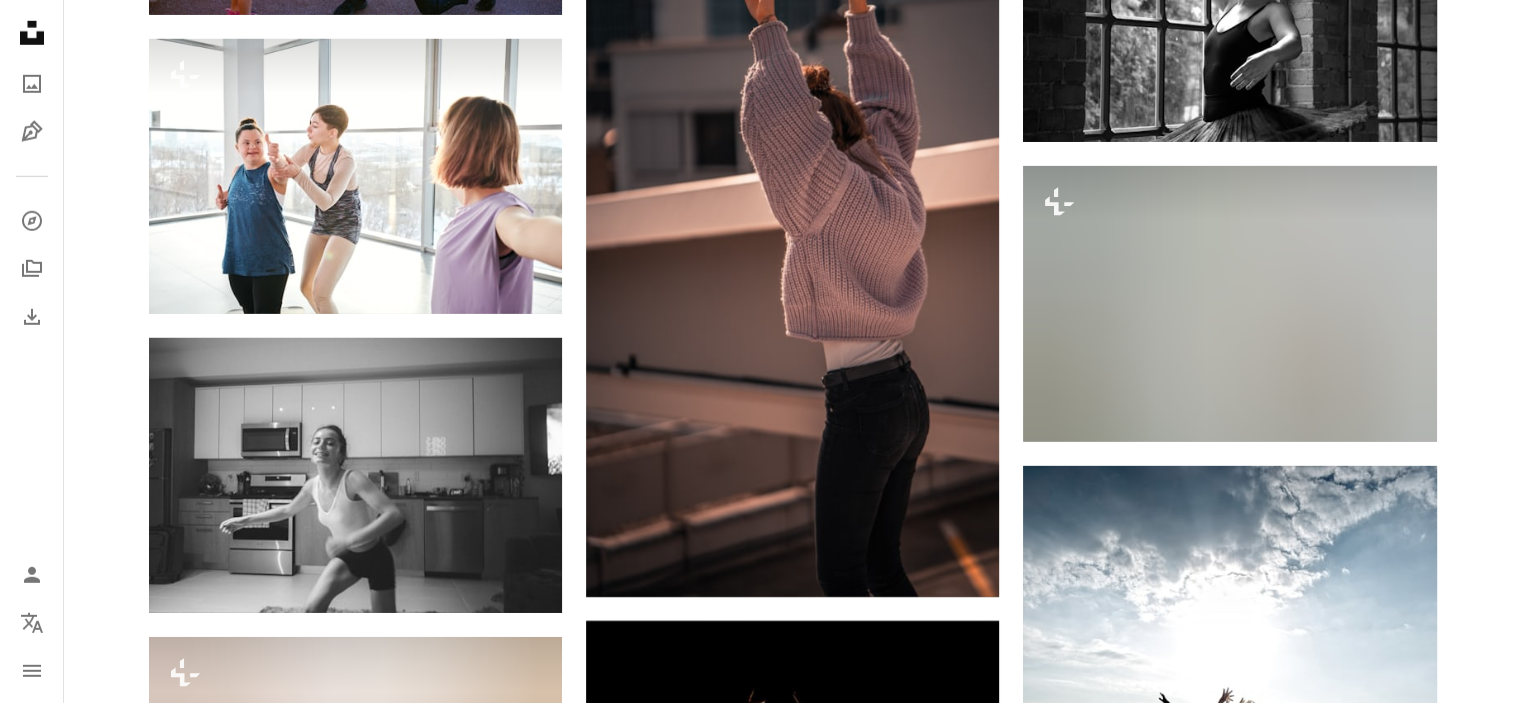 scroll, scrollTop: 36558, scrollLeft: 0, axis: vertical 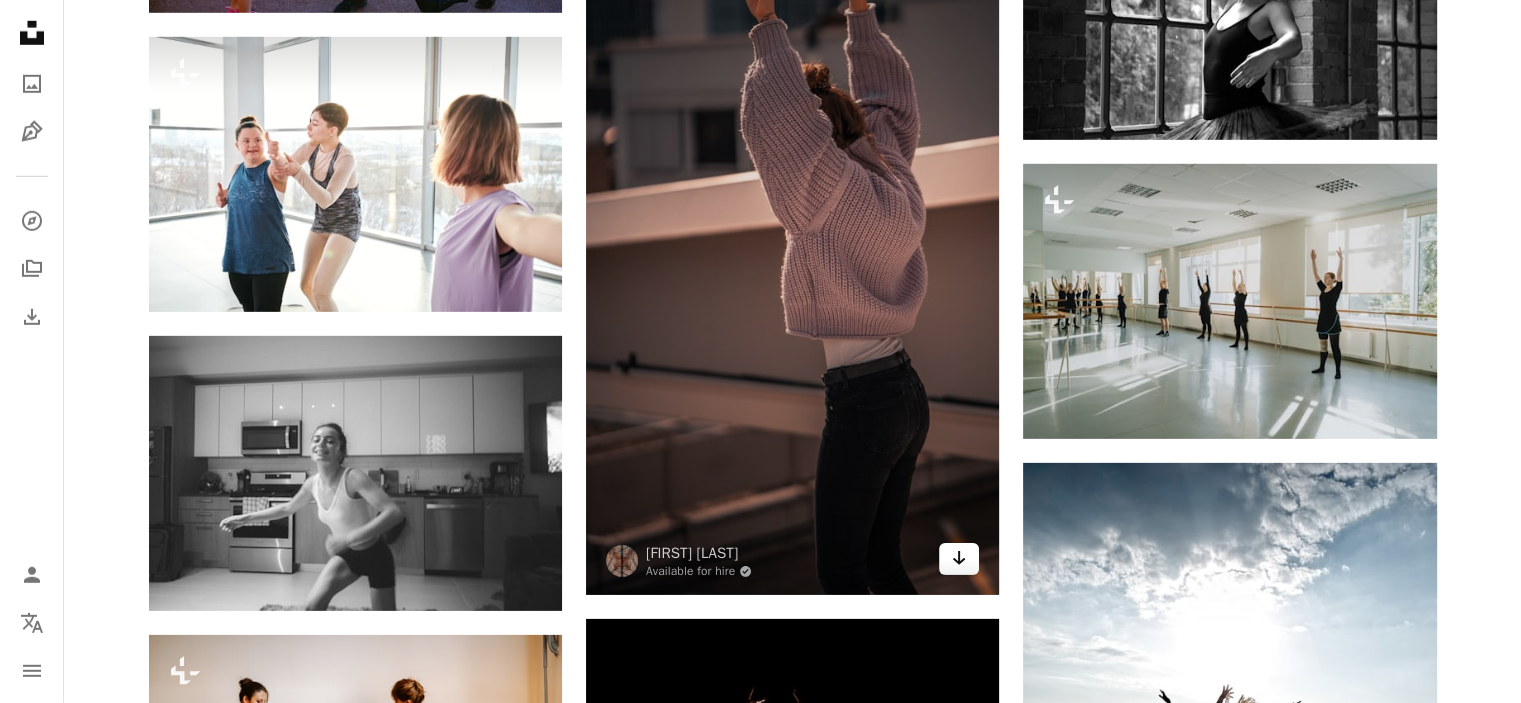 click on "Arrow pointing down" 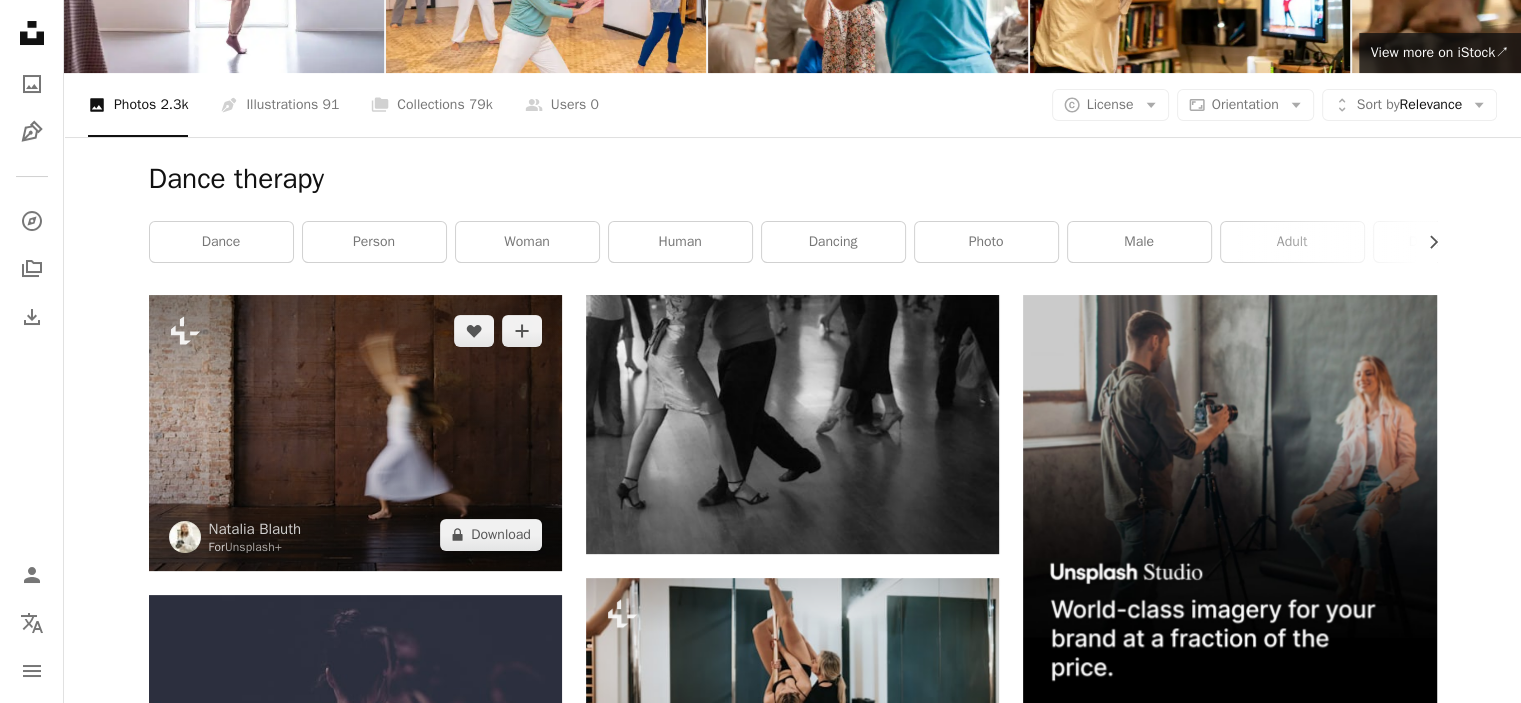 scroll, scrollTop: 0, scrollLeft: 0, axis: both 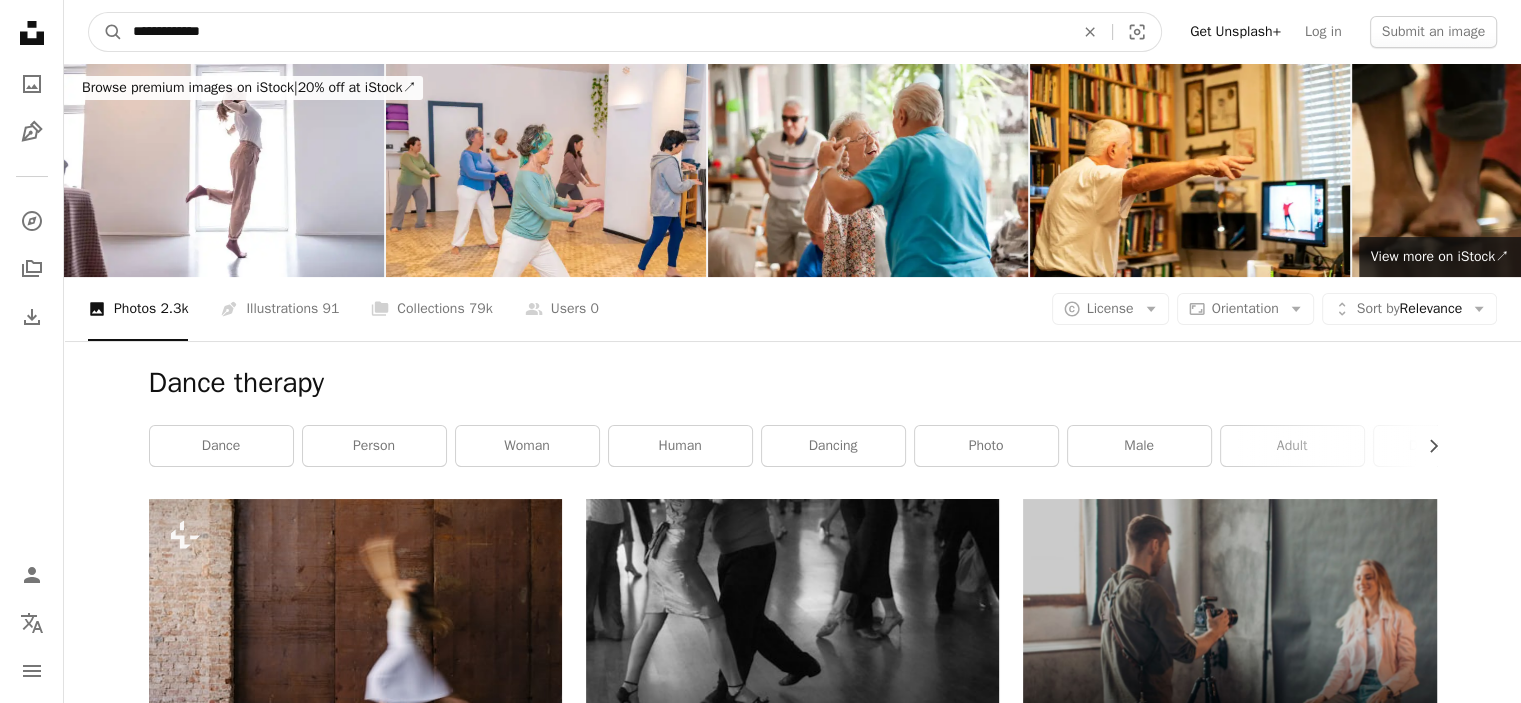 click on "**********" at bounding box center [595, 32] 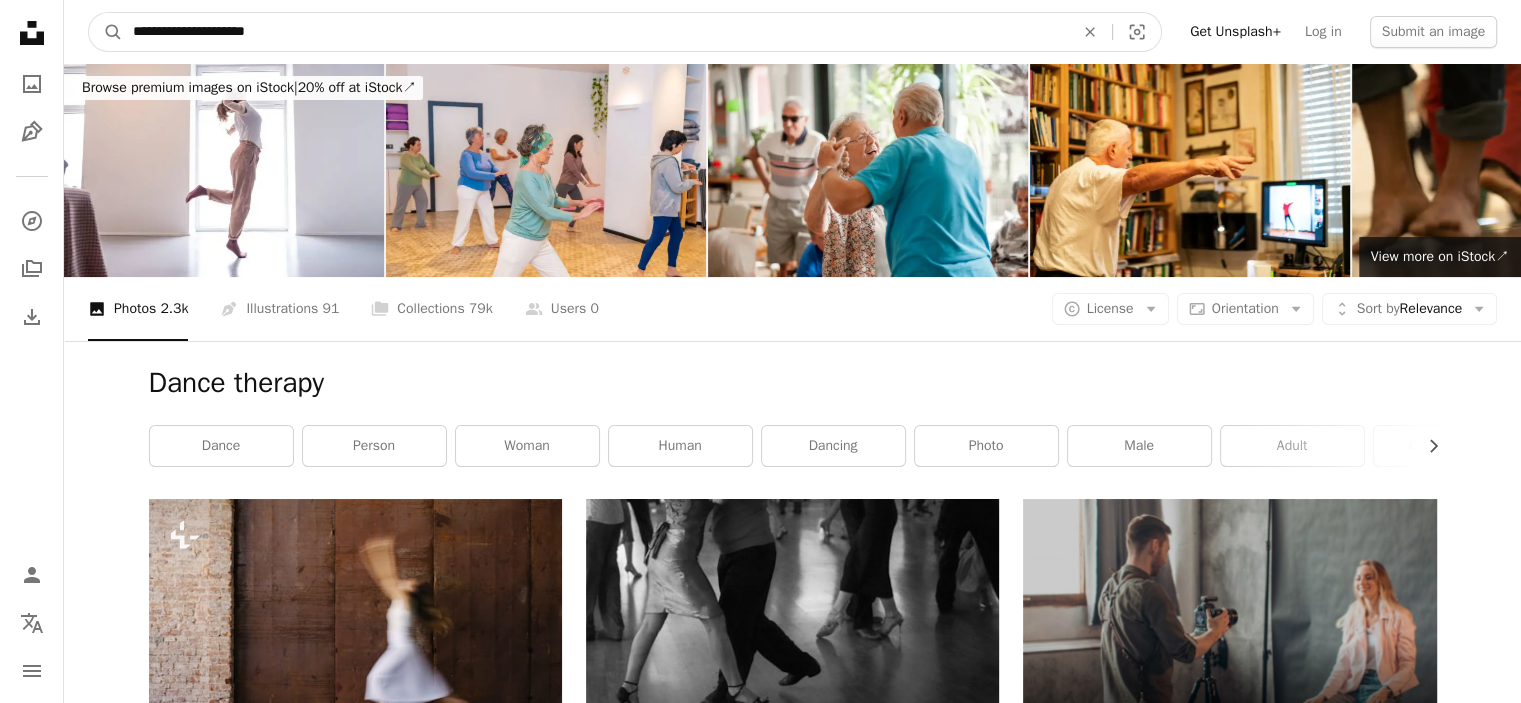 click on "**********" at bounding box center (595, 32) 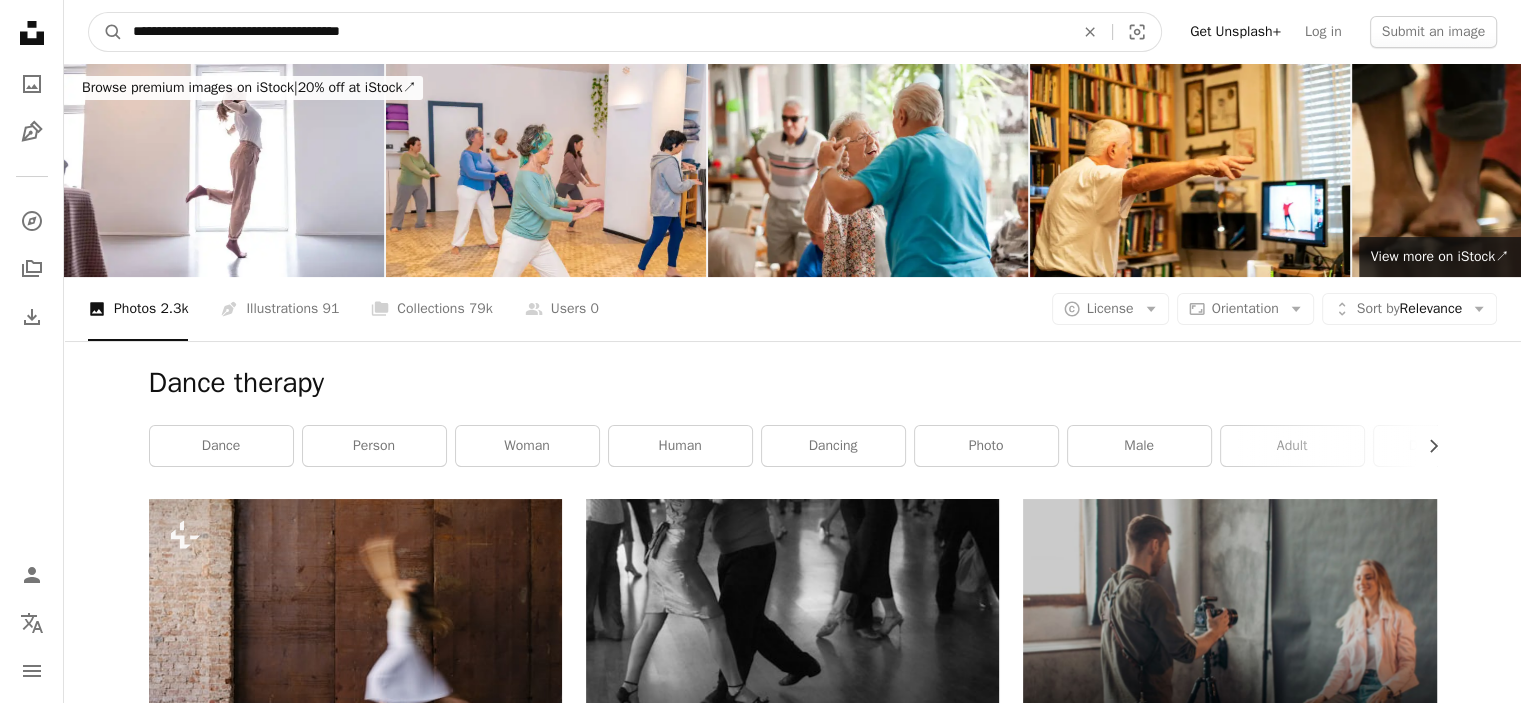 type on "**********" 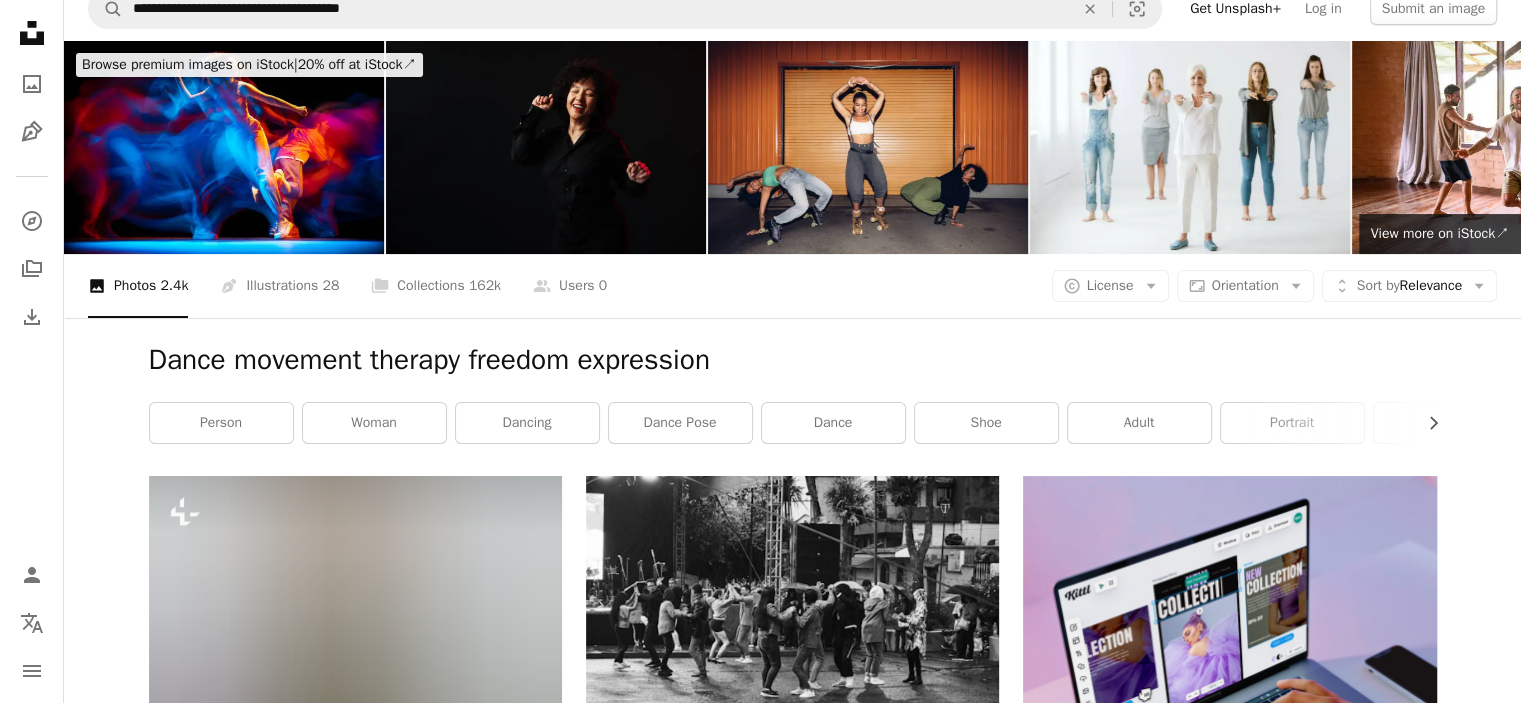 scroll, scrollTop: 0, scrollLeft: 0, axis: both 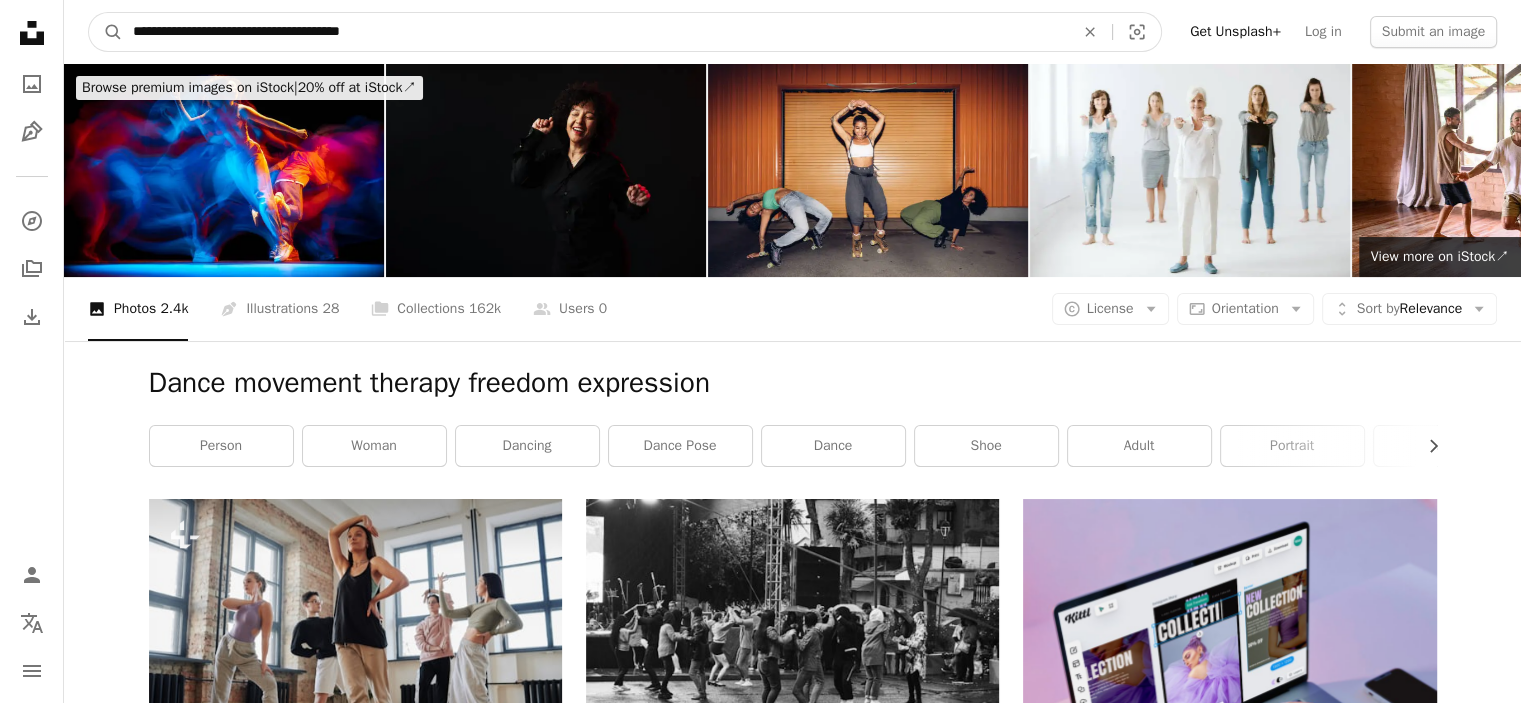 click on "**********" at bounding box center [595, 32] 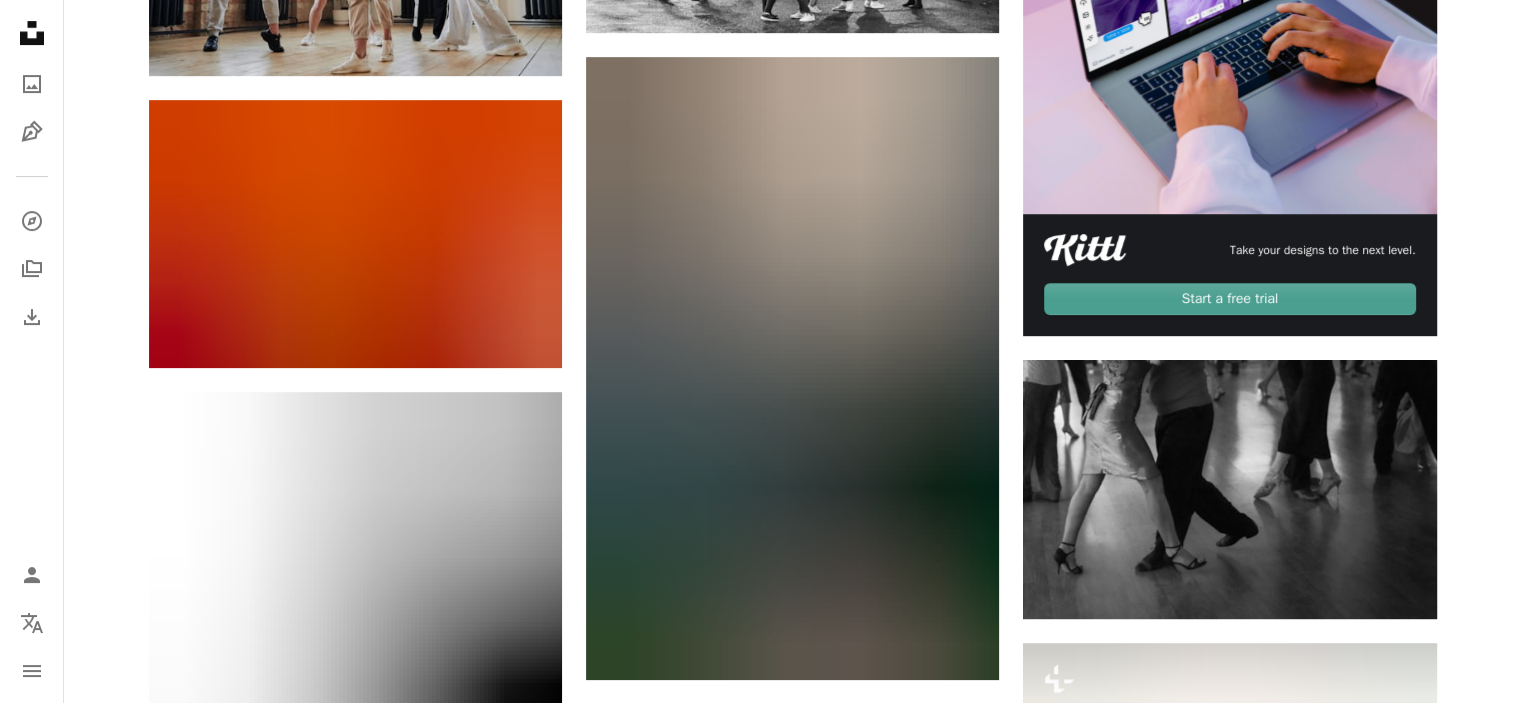scroll, scrollTop: 700, scrollLeft: 0, axis: vertical 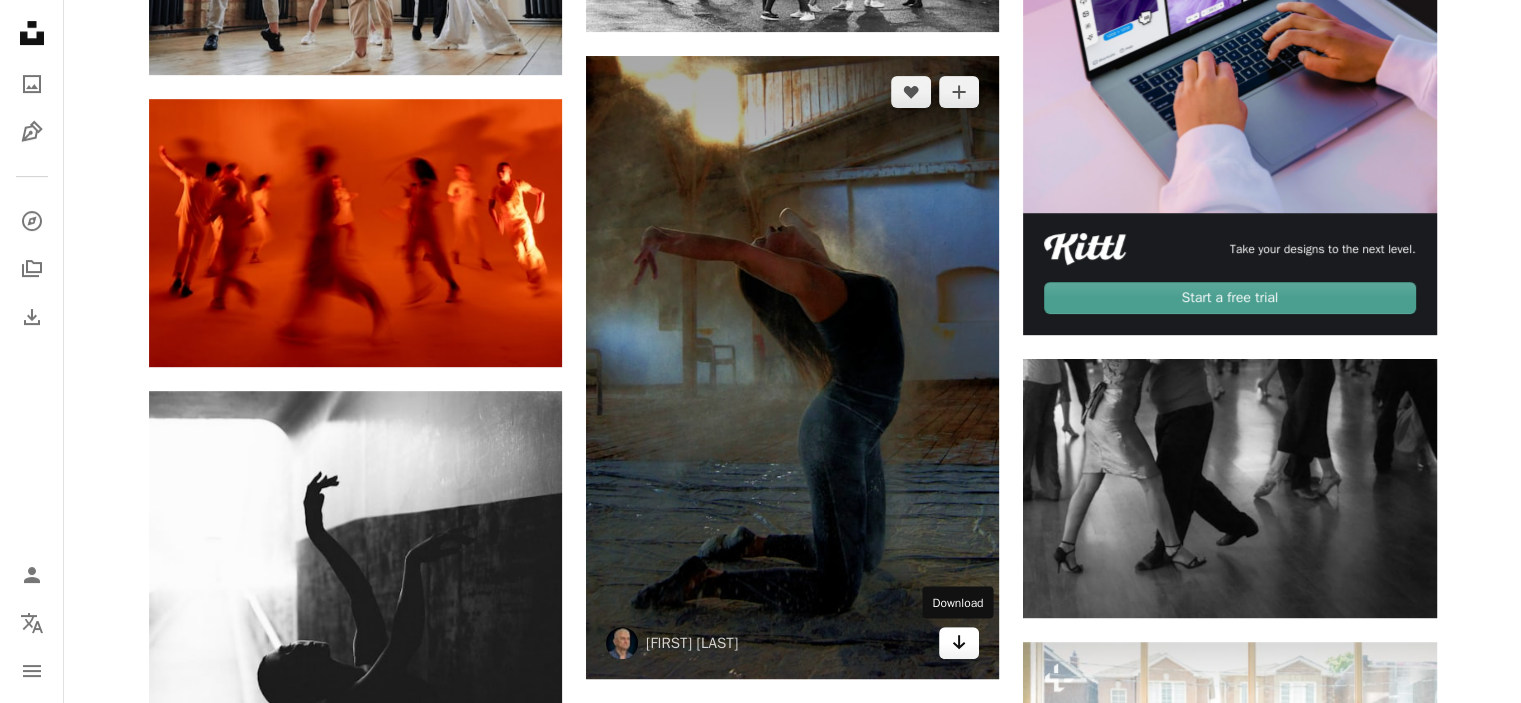 type on "**********" 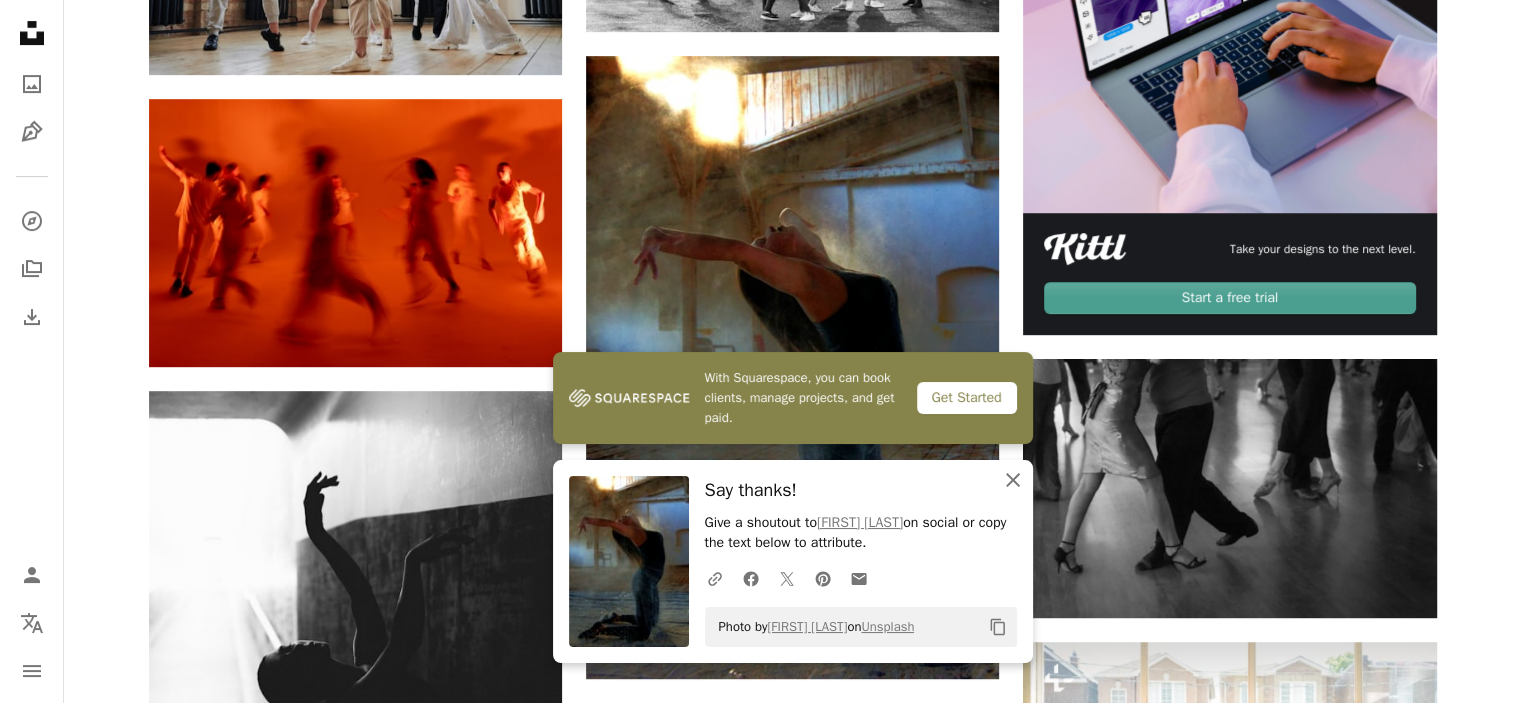 click on "An X shape" 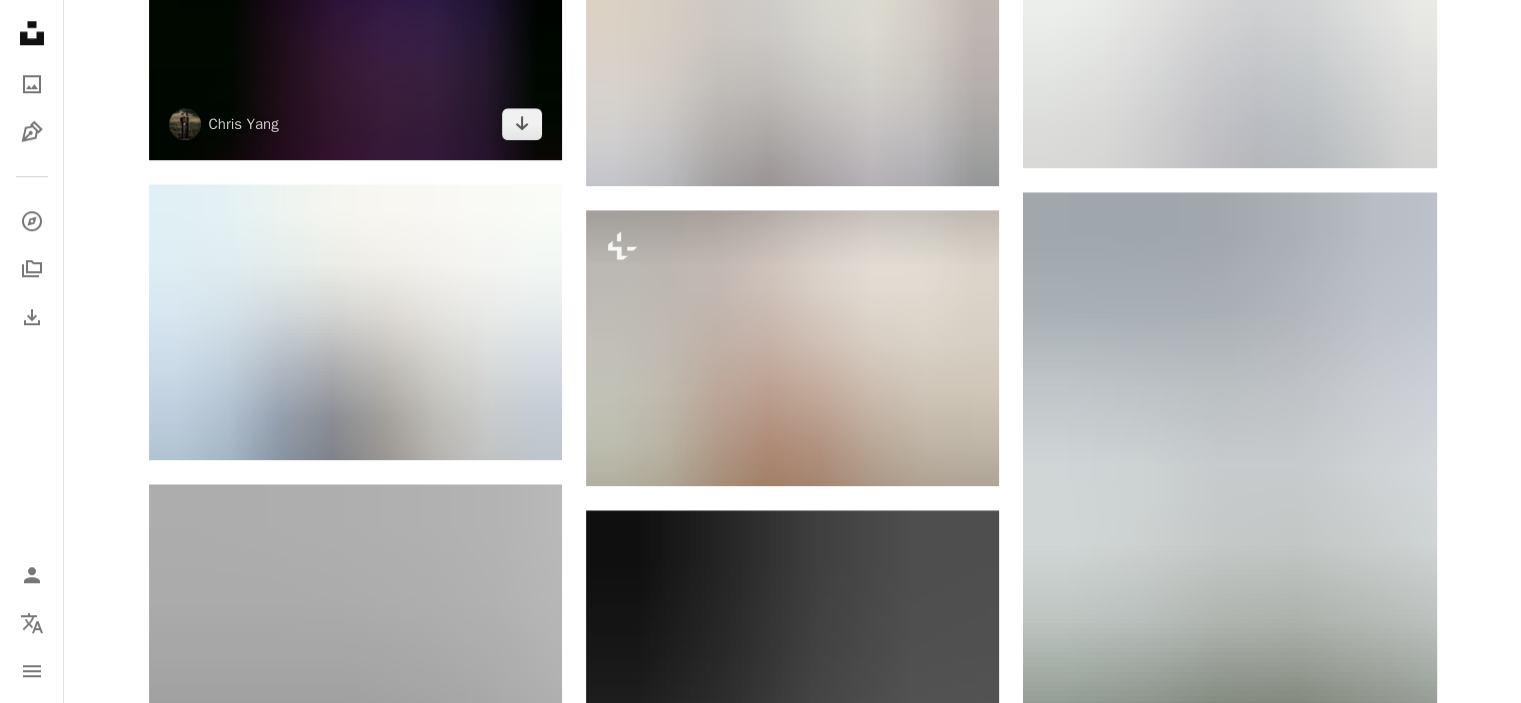 scroll, scrollTop: 2048, scrollLeft: 0, axis: vertical 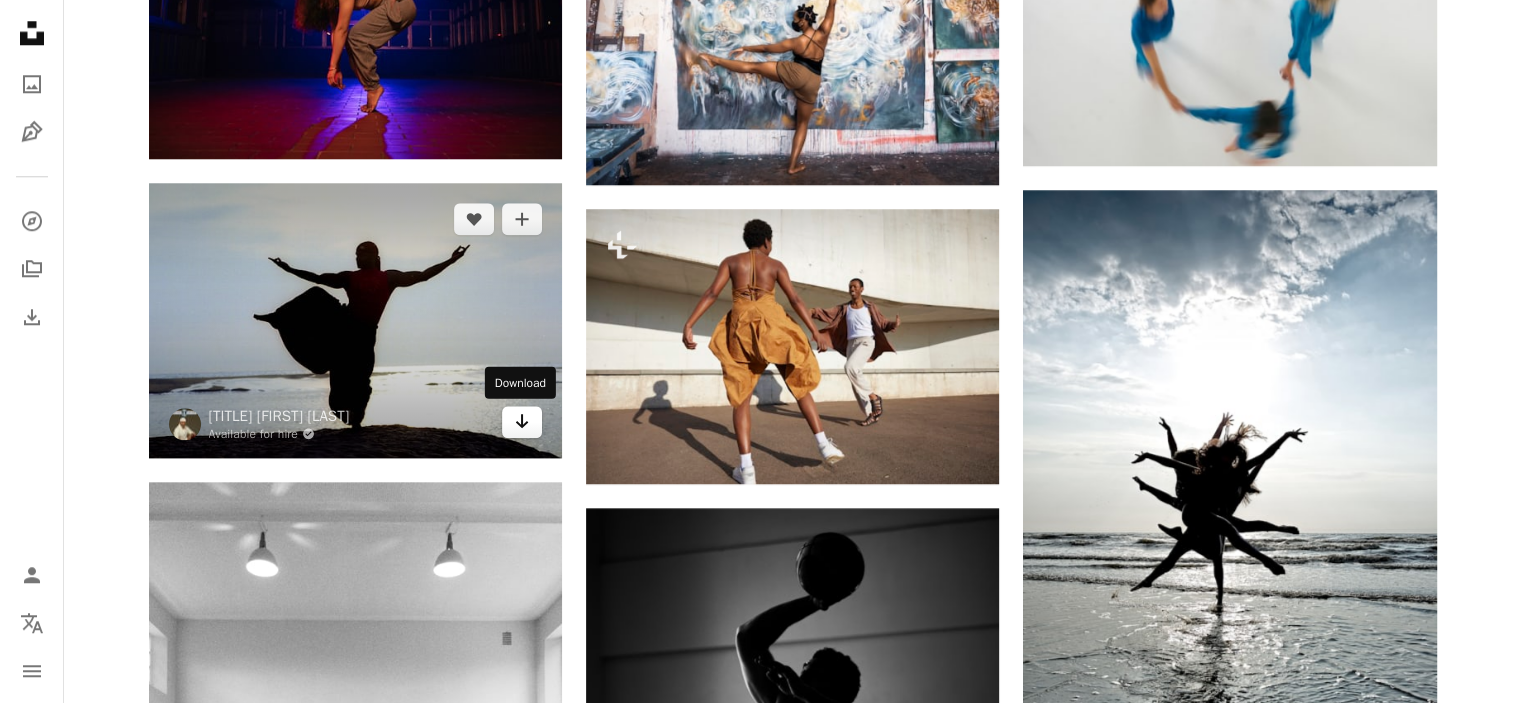 click on "Arrow pointing down" 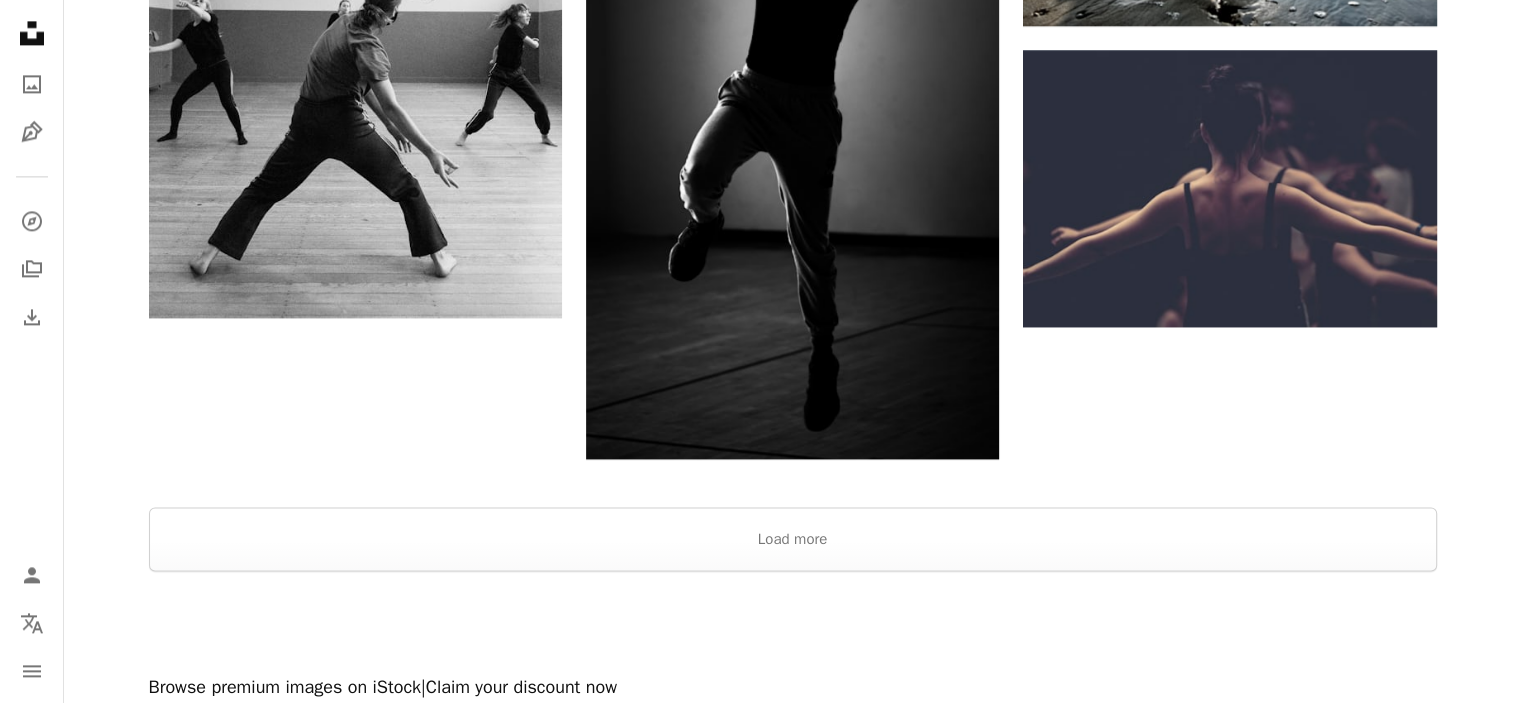 scroll, scrollTop: 2785, scrollLeft: 0, axis: vertical 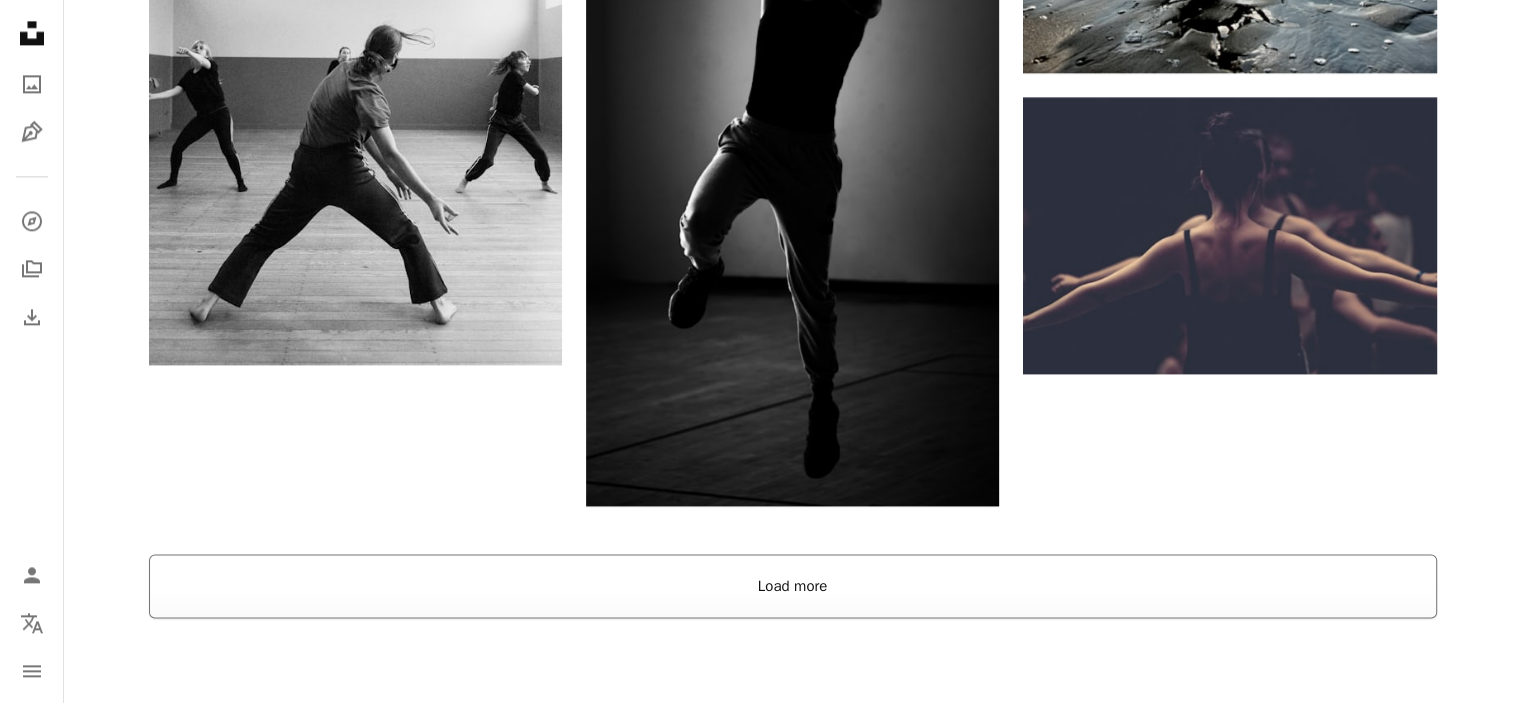 click on "Load more" at bounding box center [793, 586] 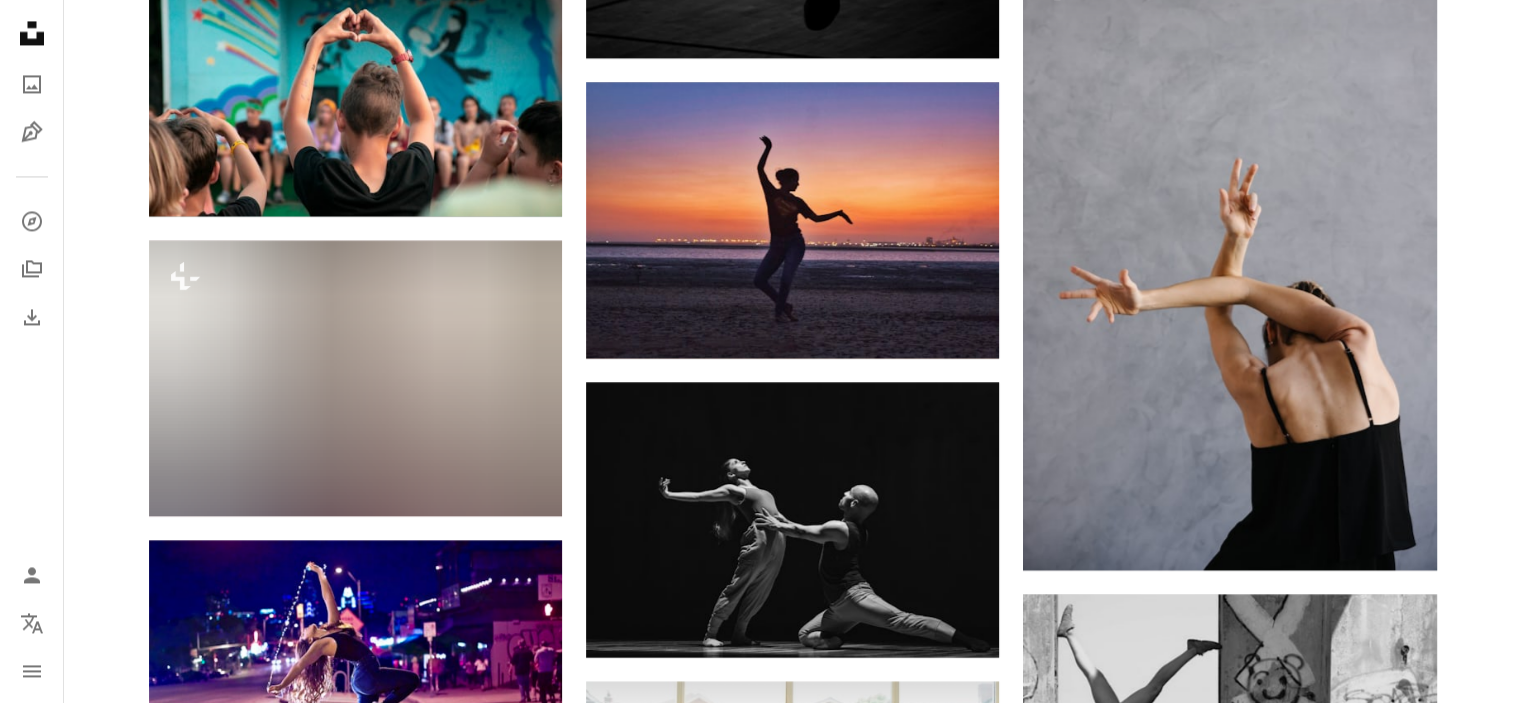 scroll, scrollTop: 3235, scrollLeft: 0, axis: vertical 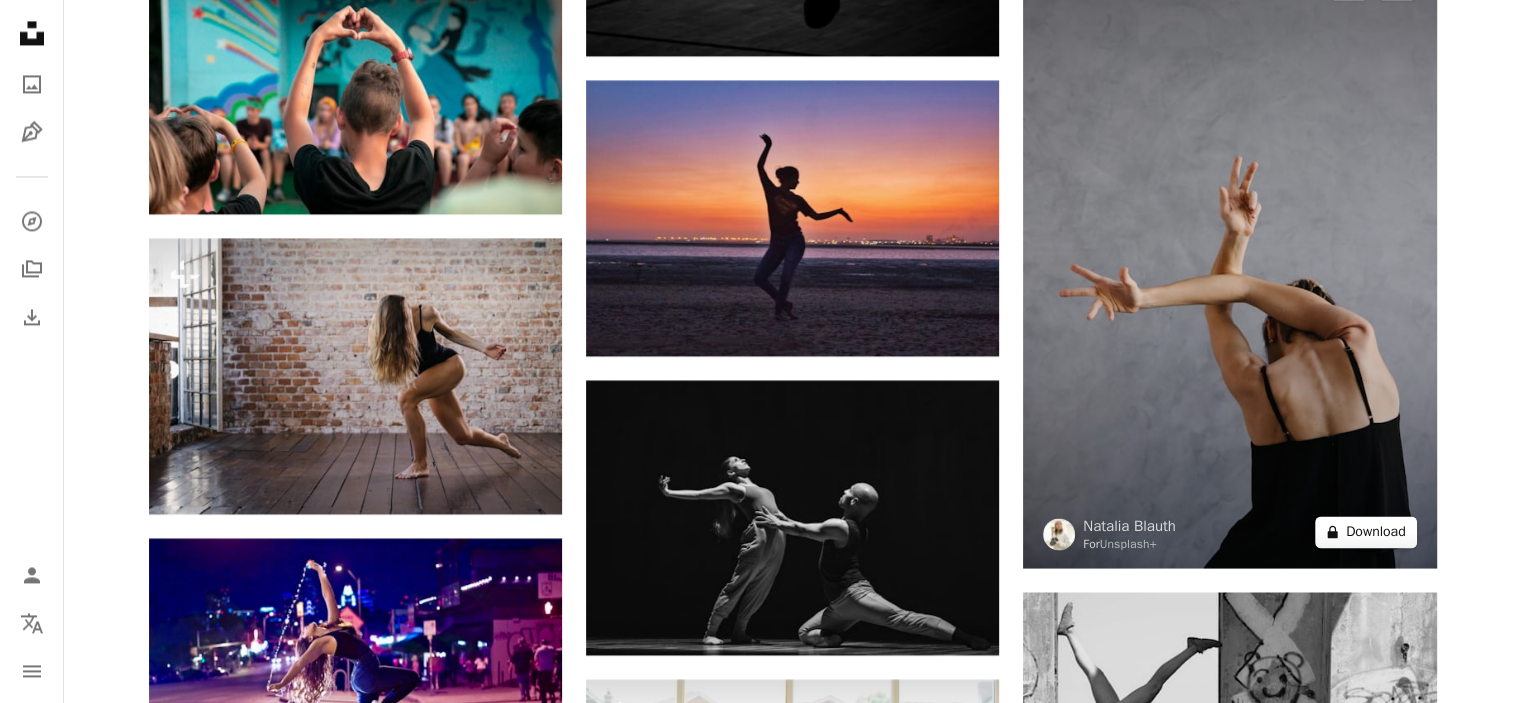 click on "A lock Download" at bounding box center (1366, 532) 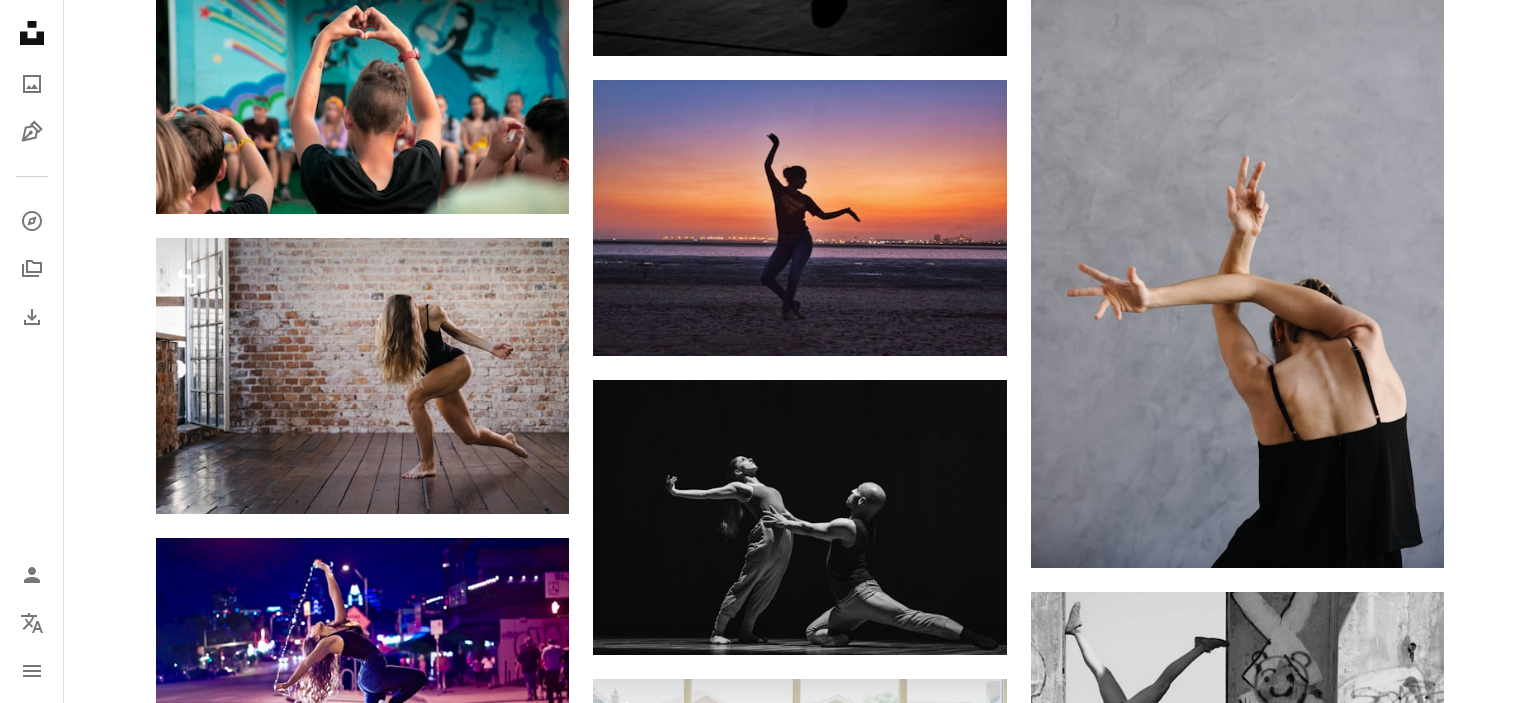 click on "An X shape Premium, ready to use images. Get unlimited access. A plus sign Members-only content added monthly A plus sign Unlimited royalty-free downloads A plus sign Illustrations  New A plus sign Enhanced legal protections yearly 65%  off monthly $20   $7 CAD per month * Get  Unsplash+ * When paid annually, billed upfront  $84 Taxes where applicable. Renews automatically. Cancel anytime." at bounding box center [768, 3415] 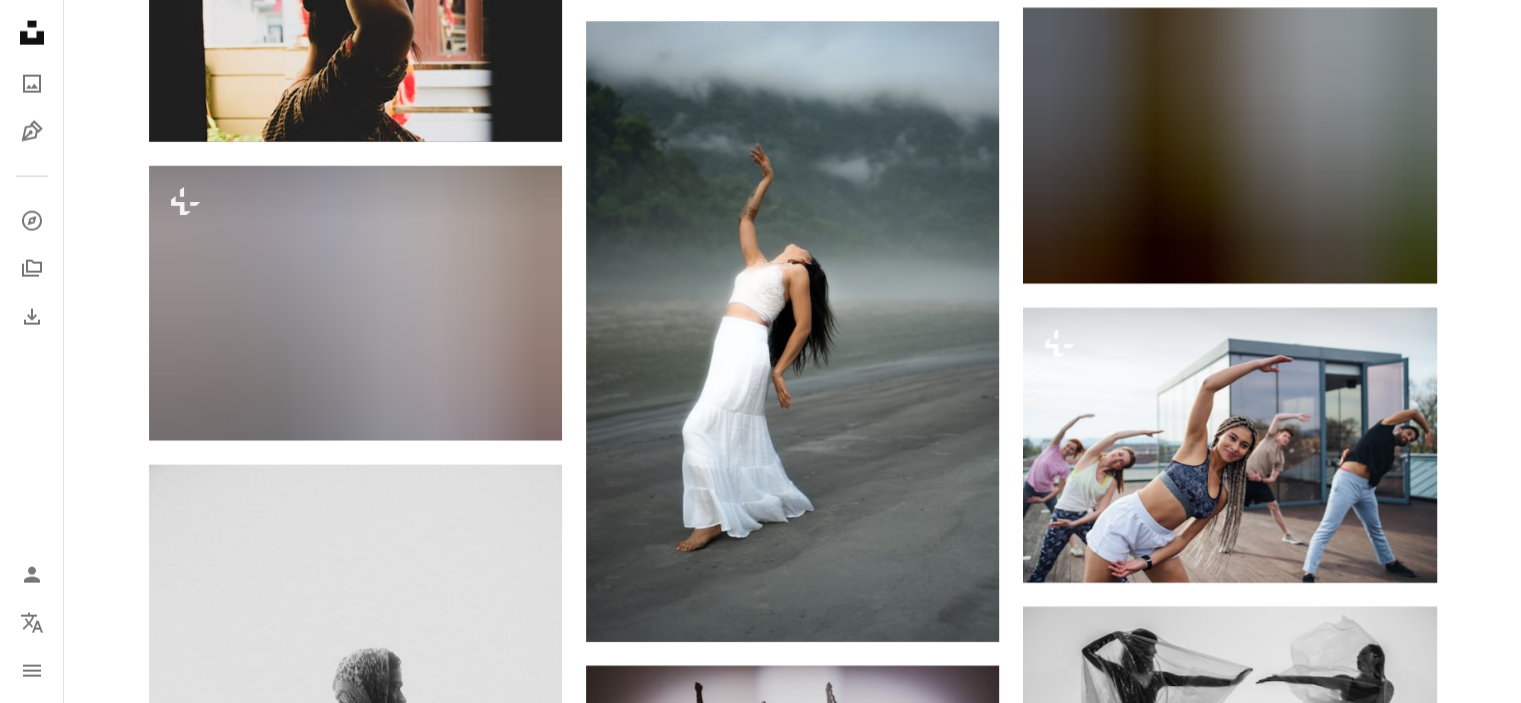 scroll, scrollTop: 12516, scrollLeft: 0, axis: vertical 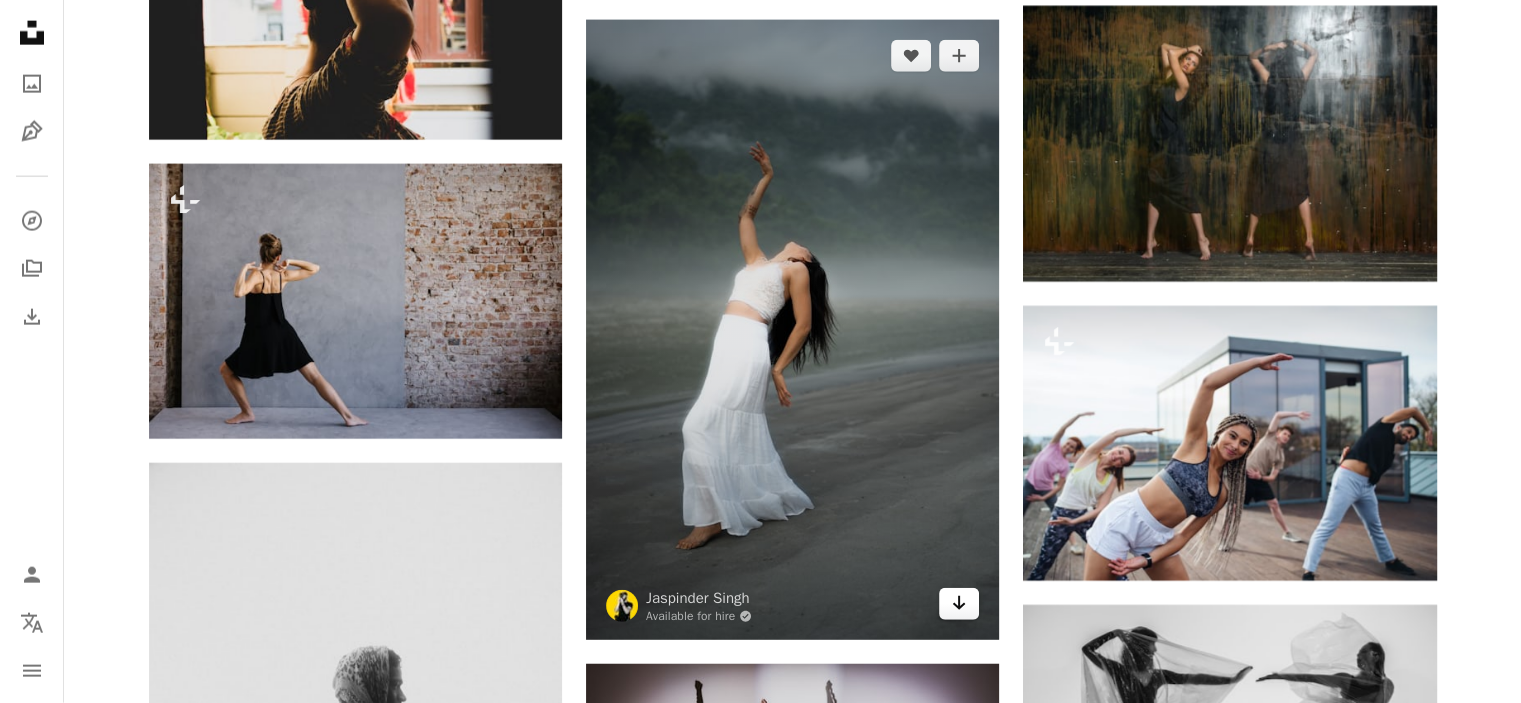 click on "Arrow pointing down" 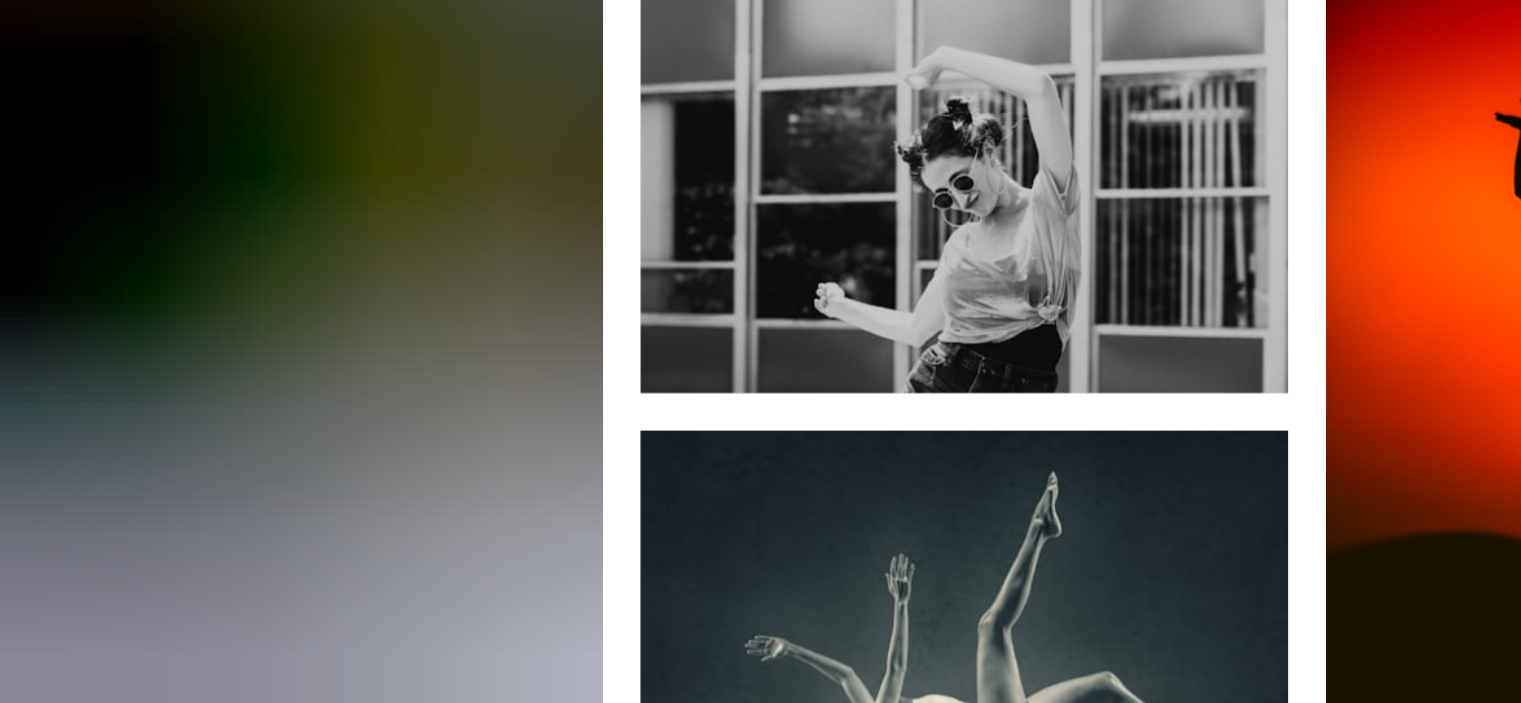 scroll, scrollTop: 18590, scrollLeft: 0, axis: vertical 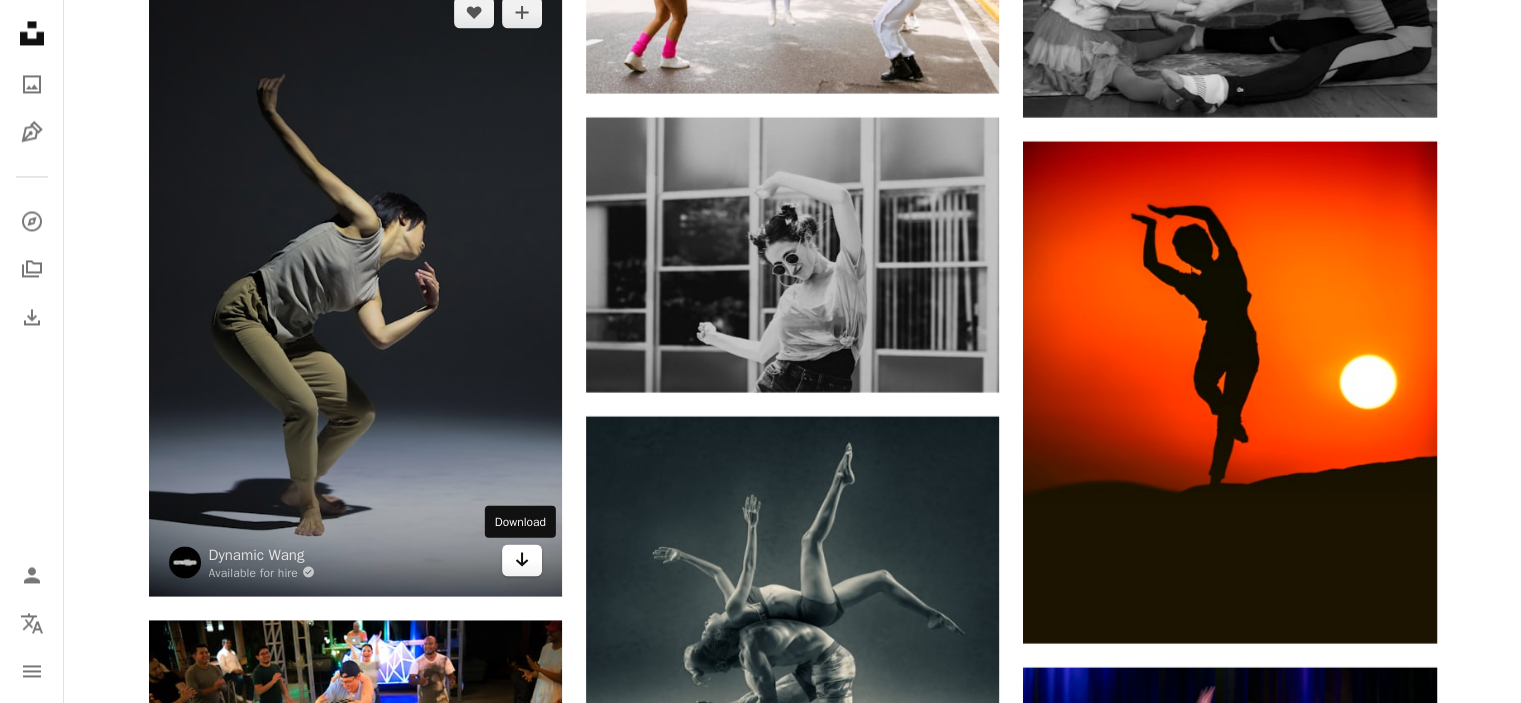 click on "Arrow pointing down" 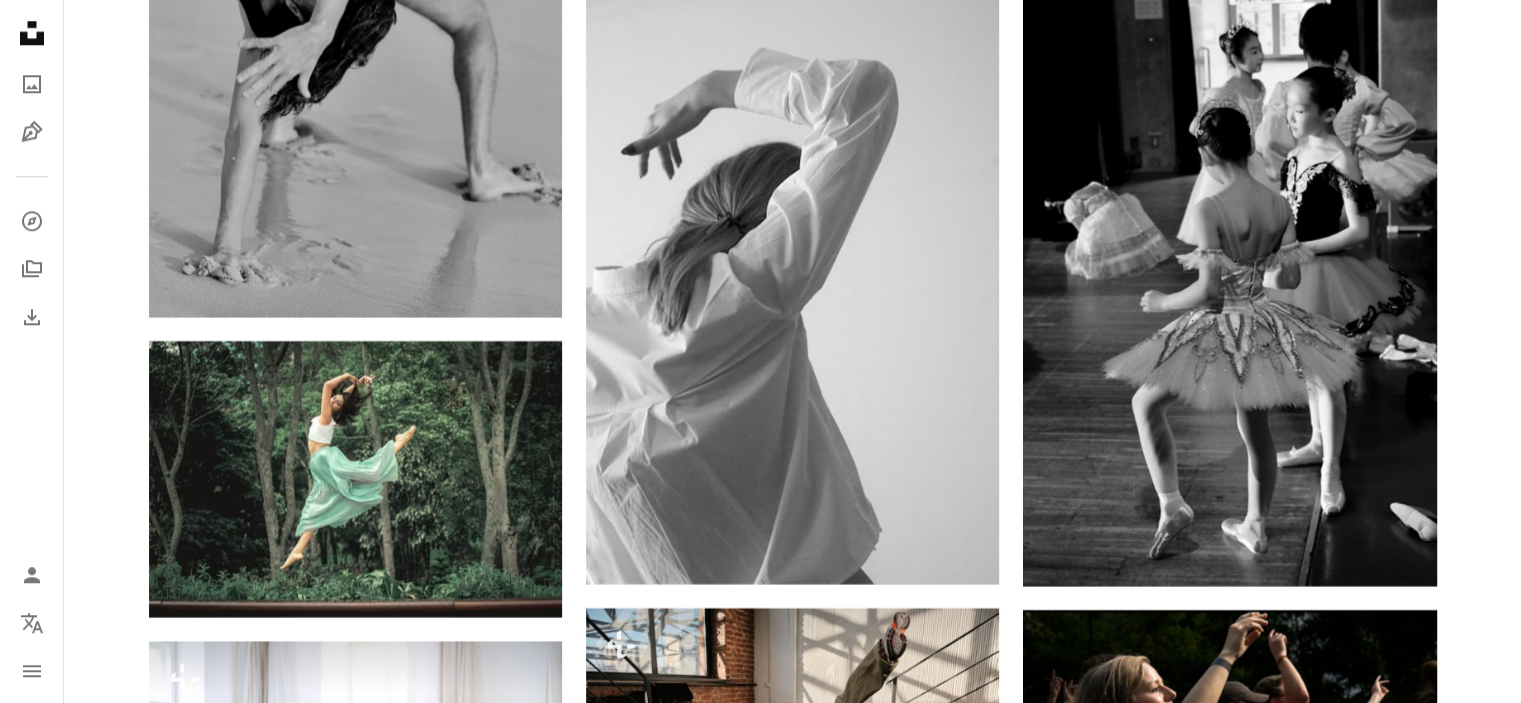 scroll, scrollTop: 32450, scrollLeft: 0, axis: vertical 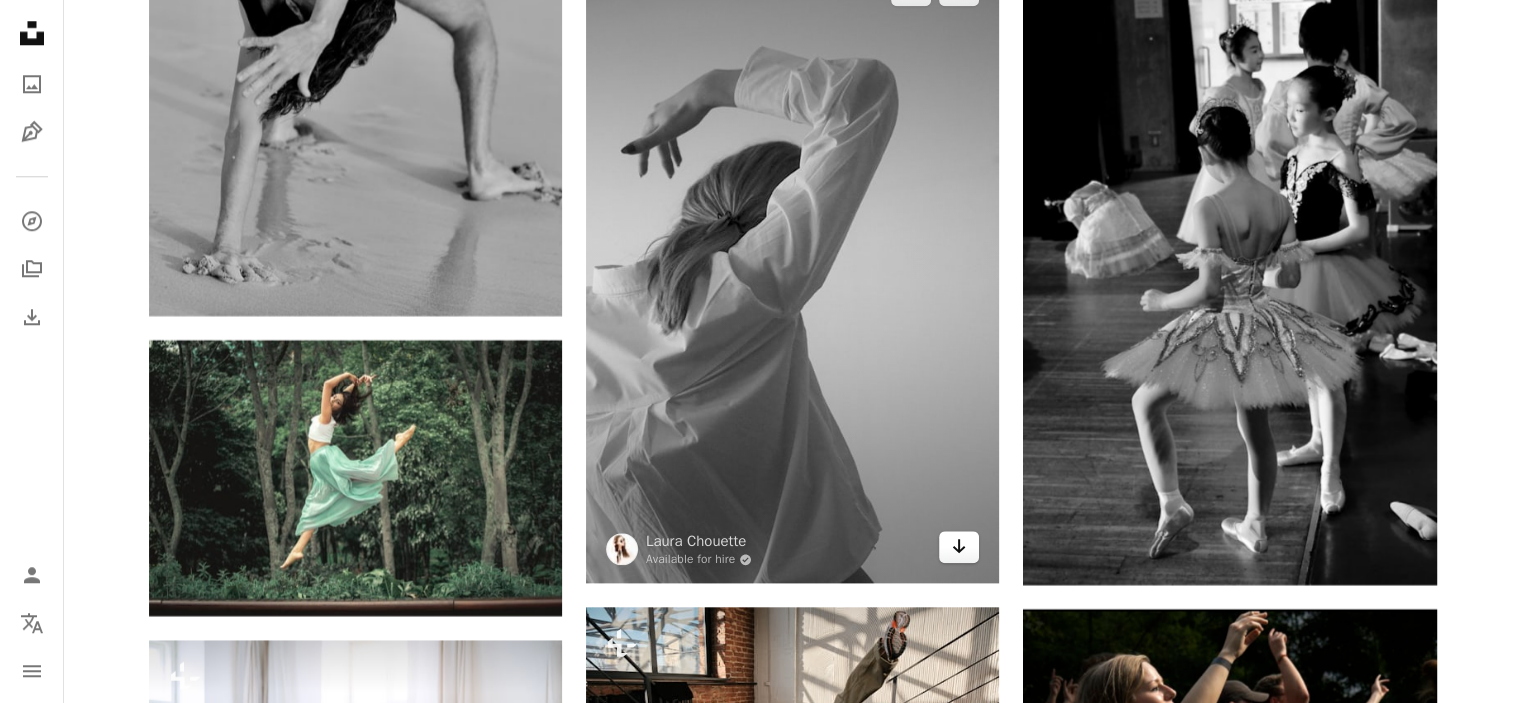 click on "Arrow pointing down" 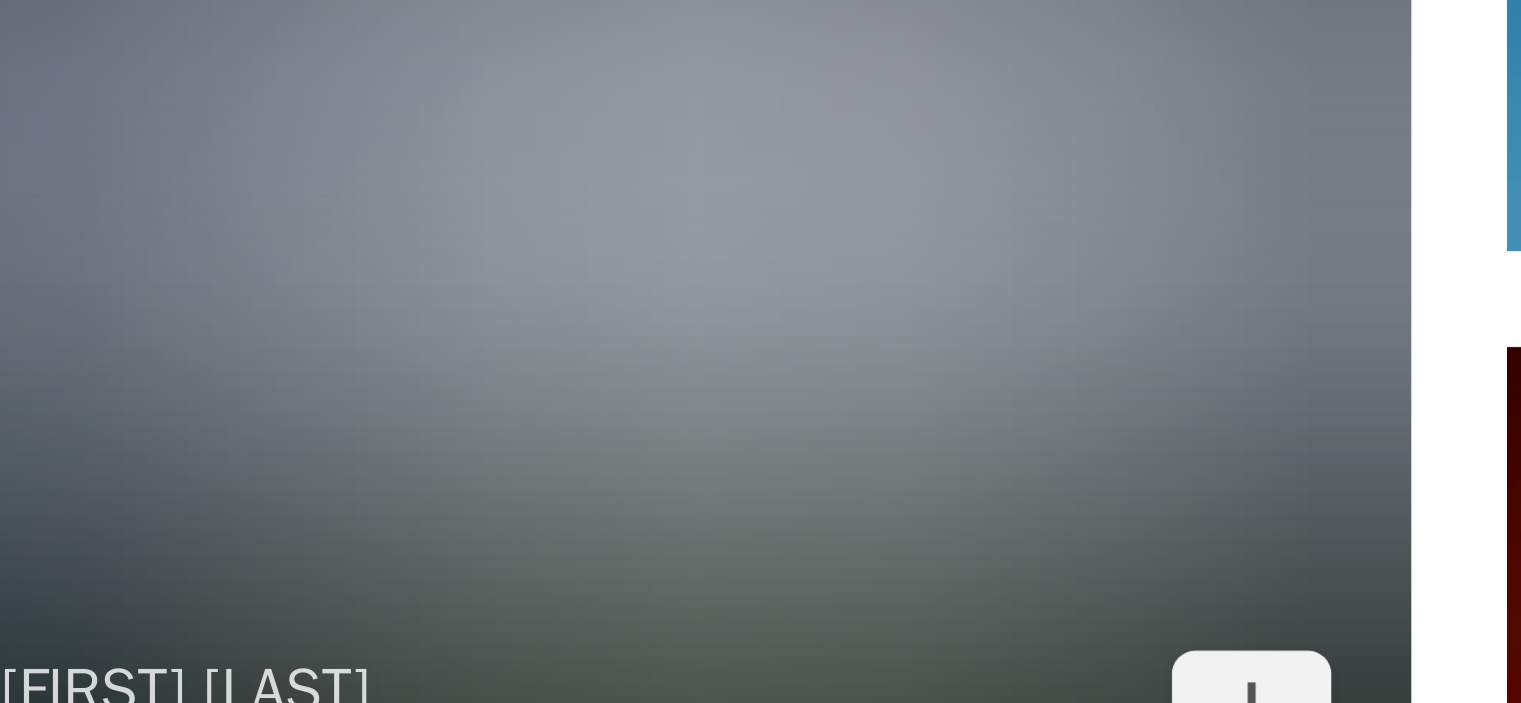 scroll, scrollTop: 33757, scrollLeft: 0, axis: vertical 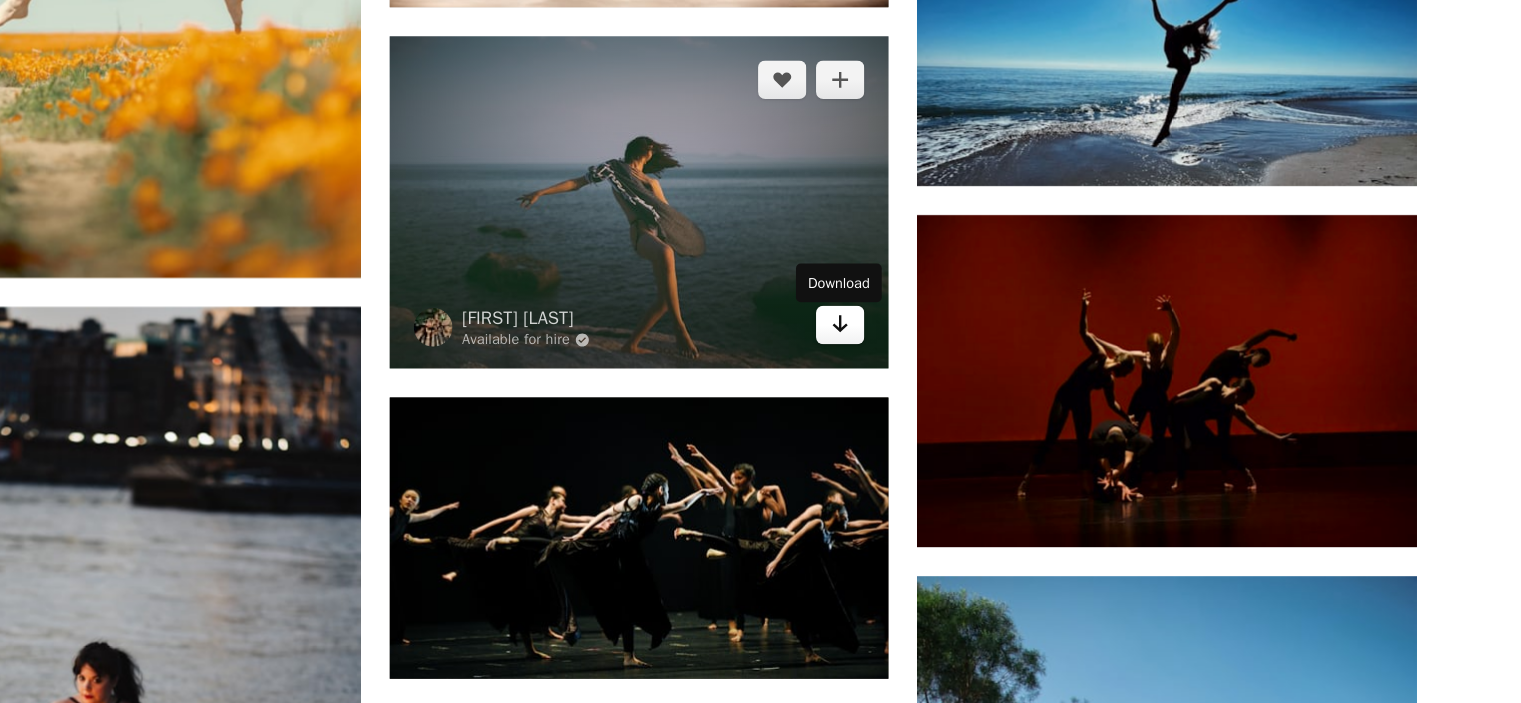 click on "Arrow pointing down" 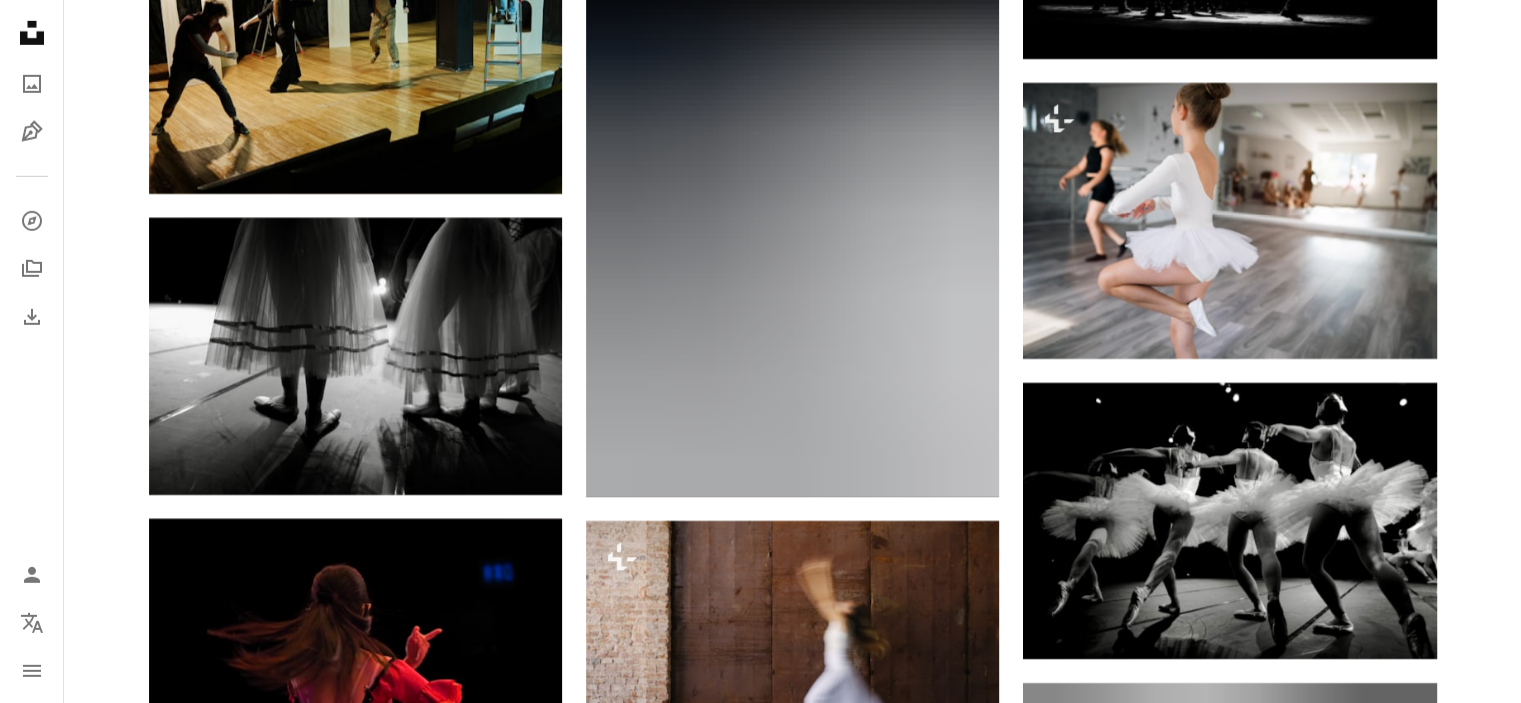 scroll, scrollTop: 36773, scrollLeft: 0, axis: vertical 